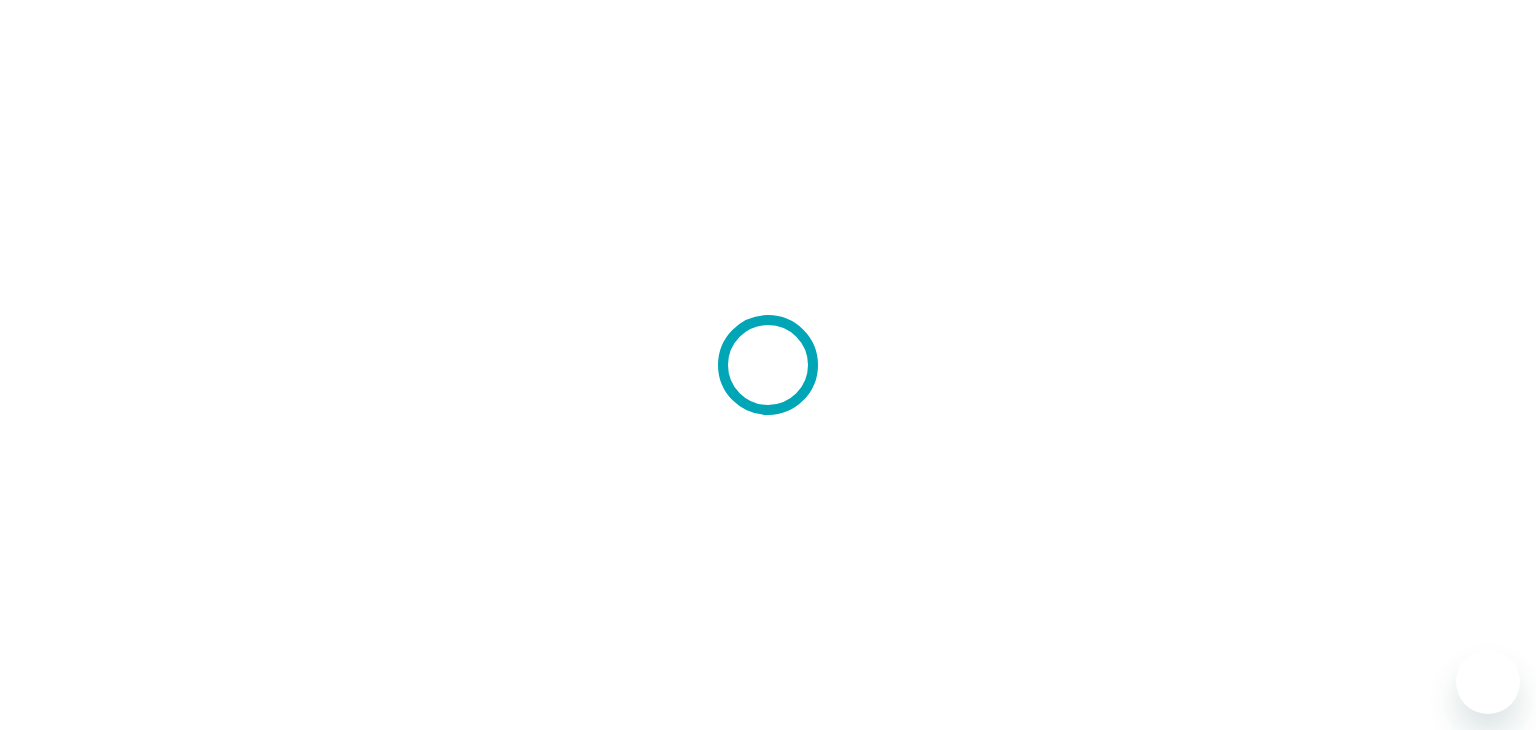 scroll, scrollTop: 0, scrollLeft: 0, axis: both 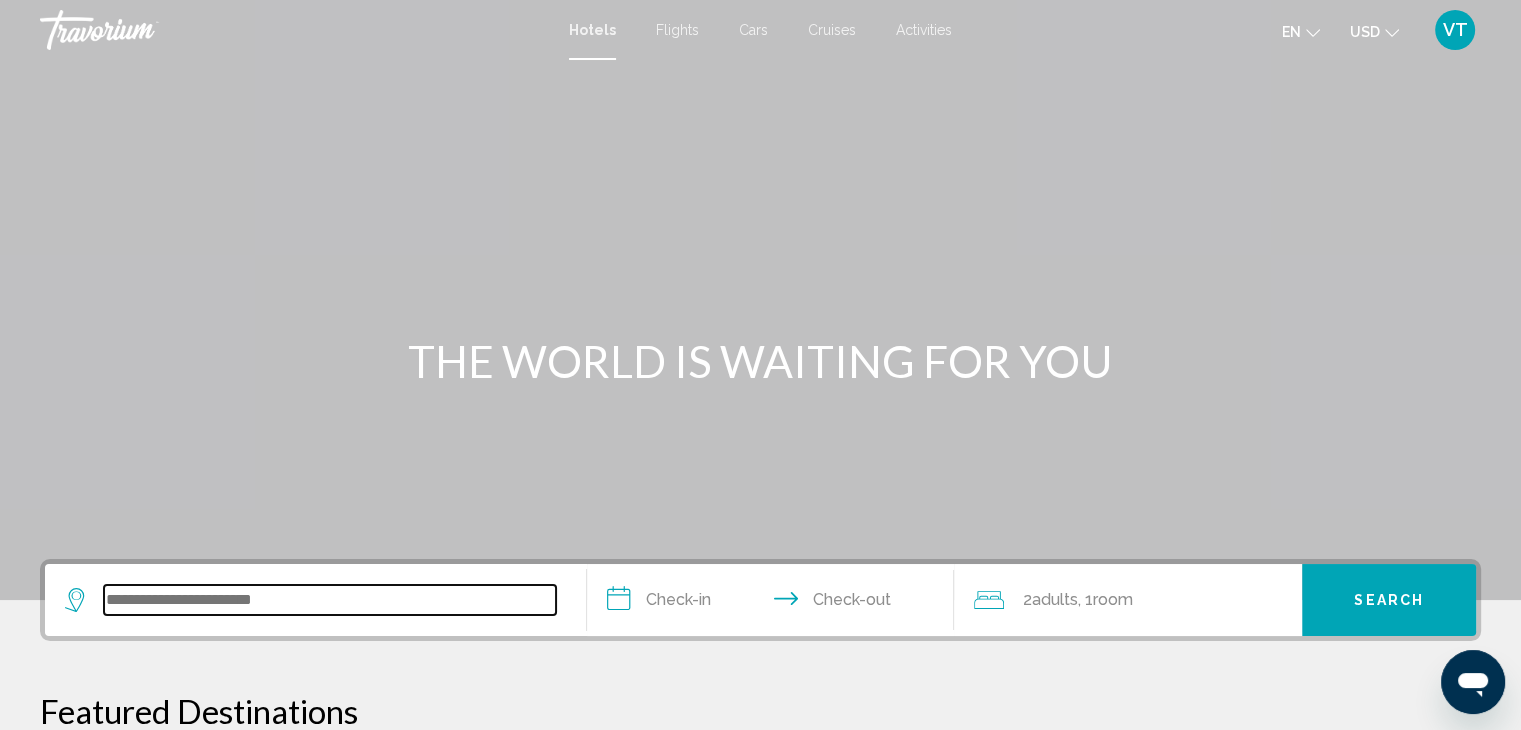 click at bounding box center (330, 600) 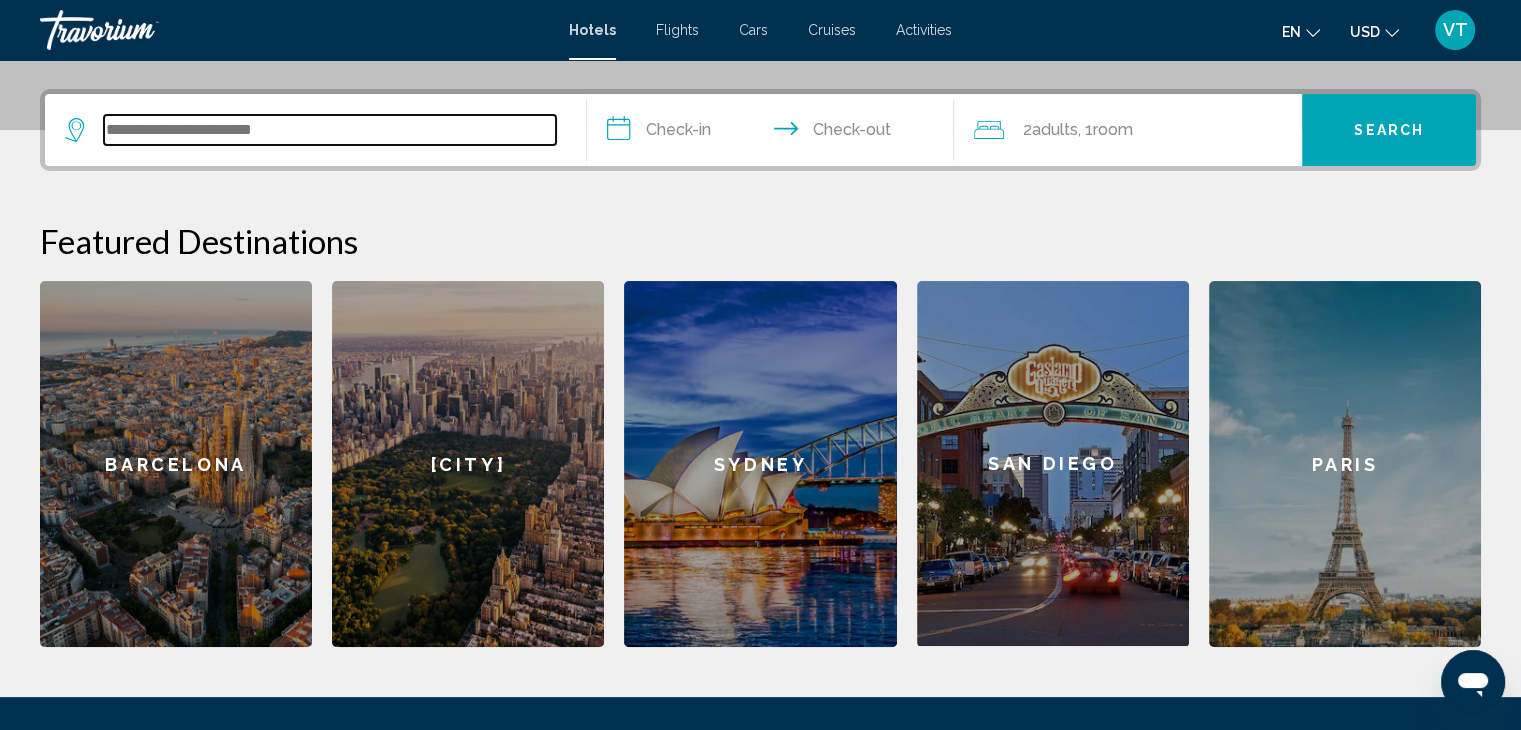 scroll, scrollTop: 493, scrollLeft: 0, axis: vertical 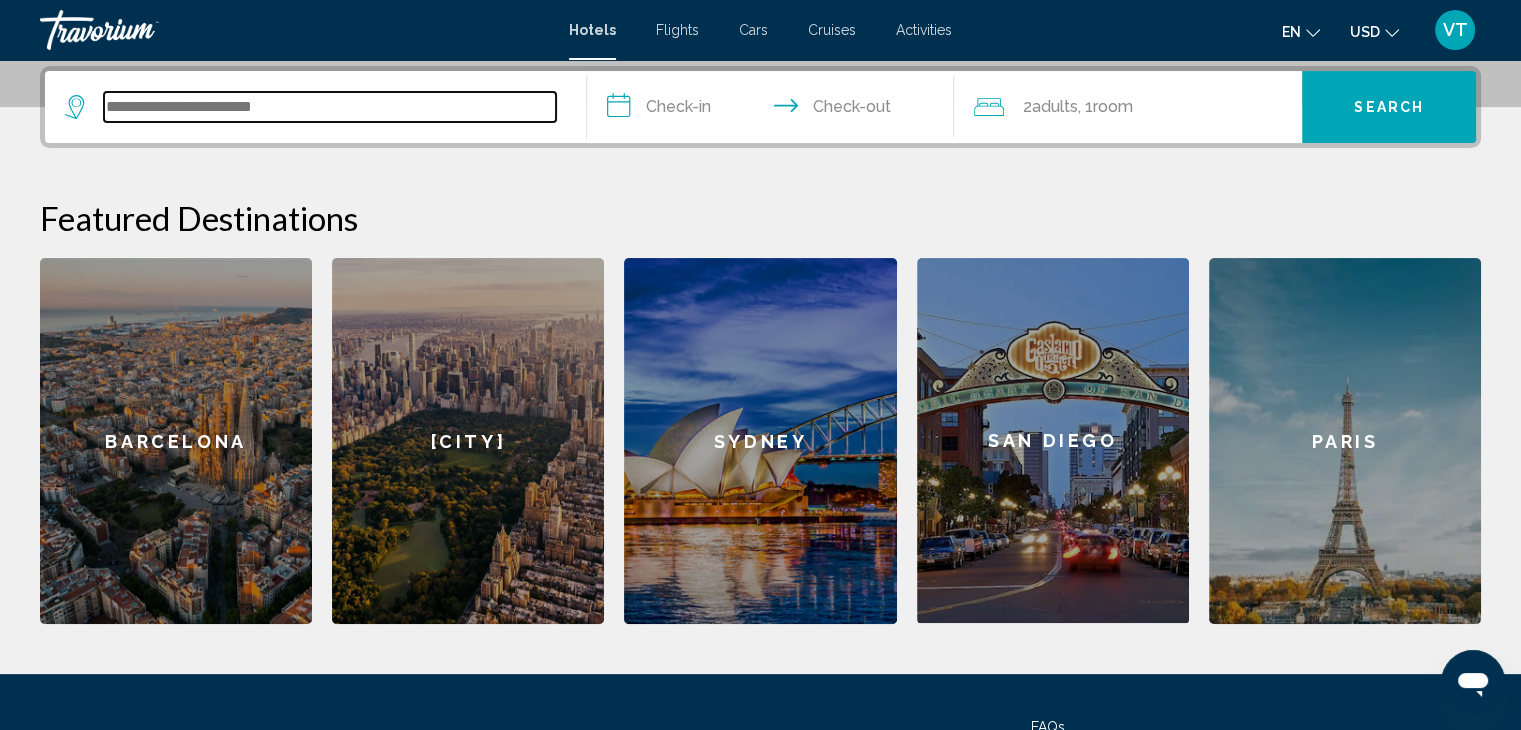 click at bounding box center [330, 107] 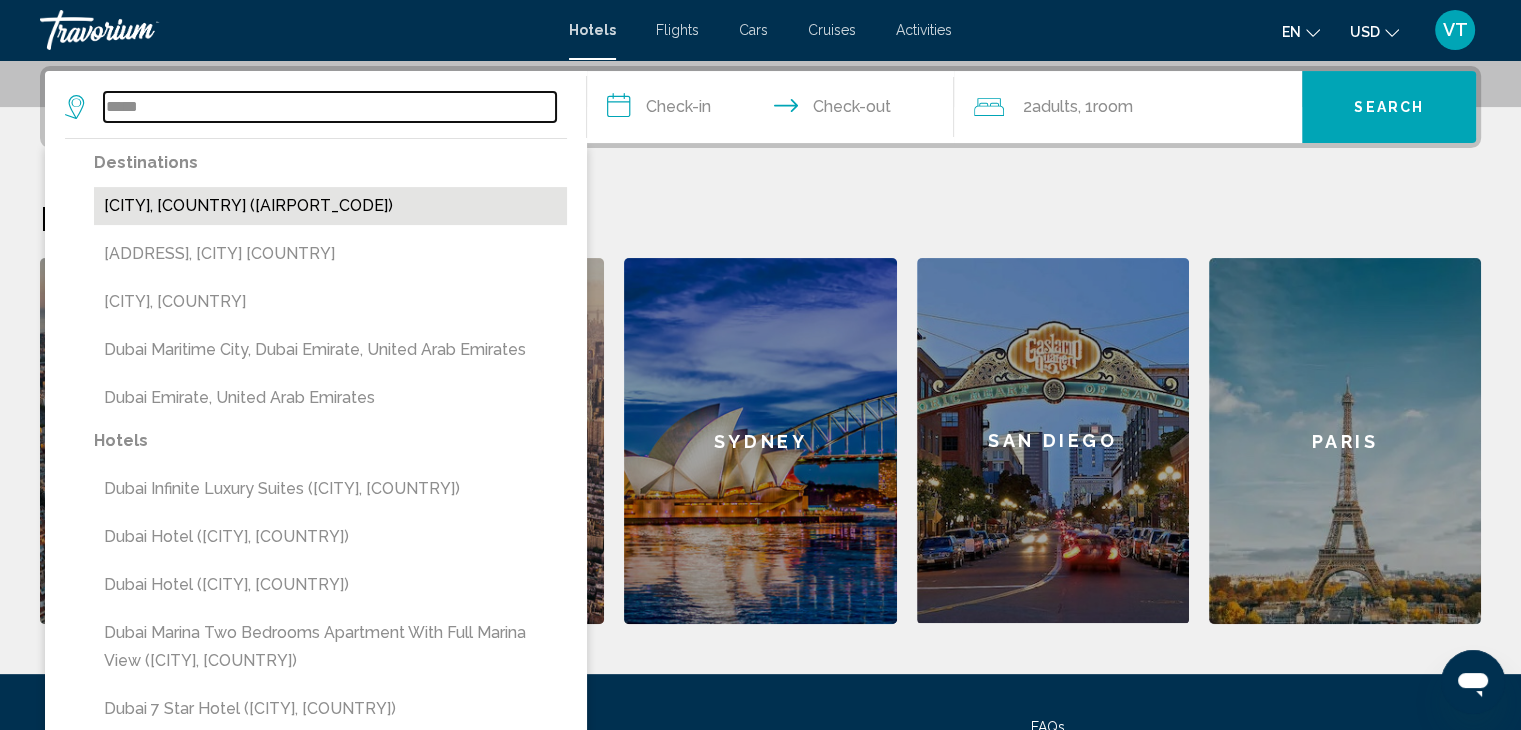 type on "*****" 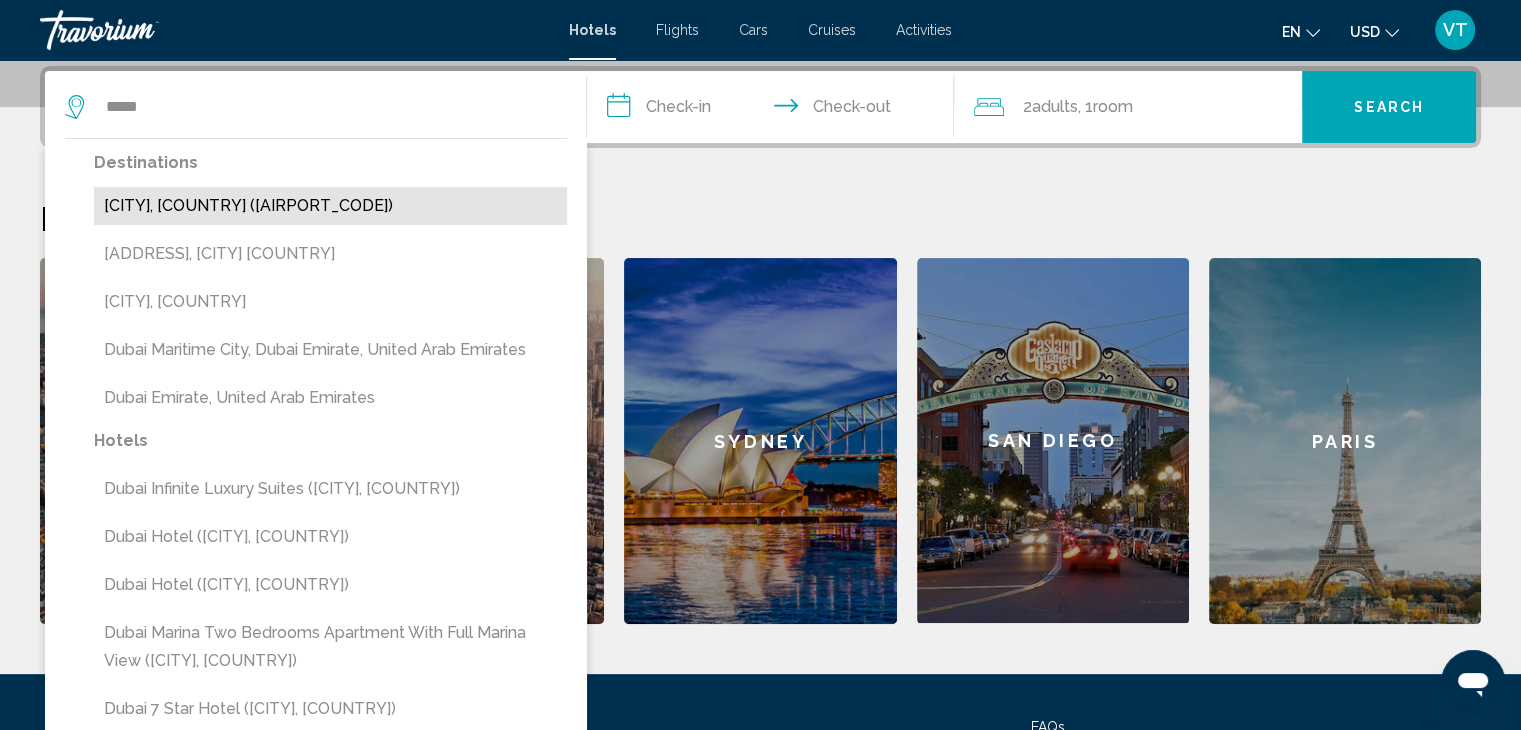 click on "[CITY], [COUNTRY] ([AIRPORT_CODE])" at bounding box center [330, 206] 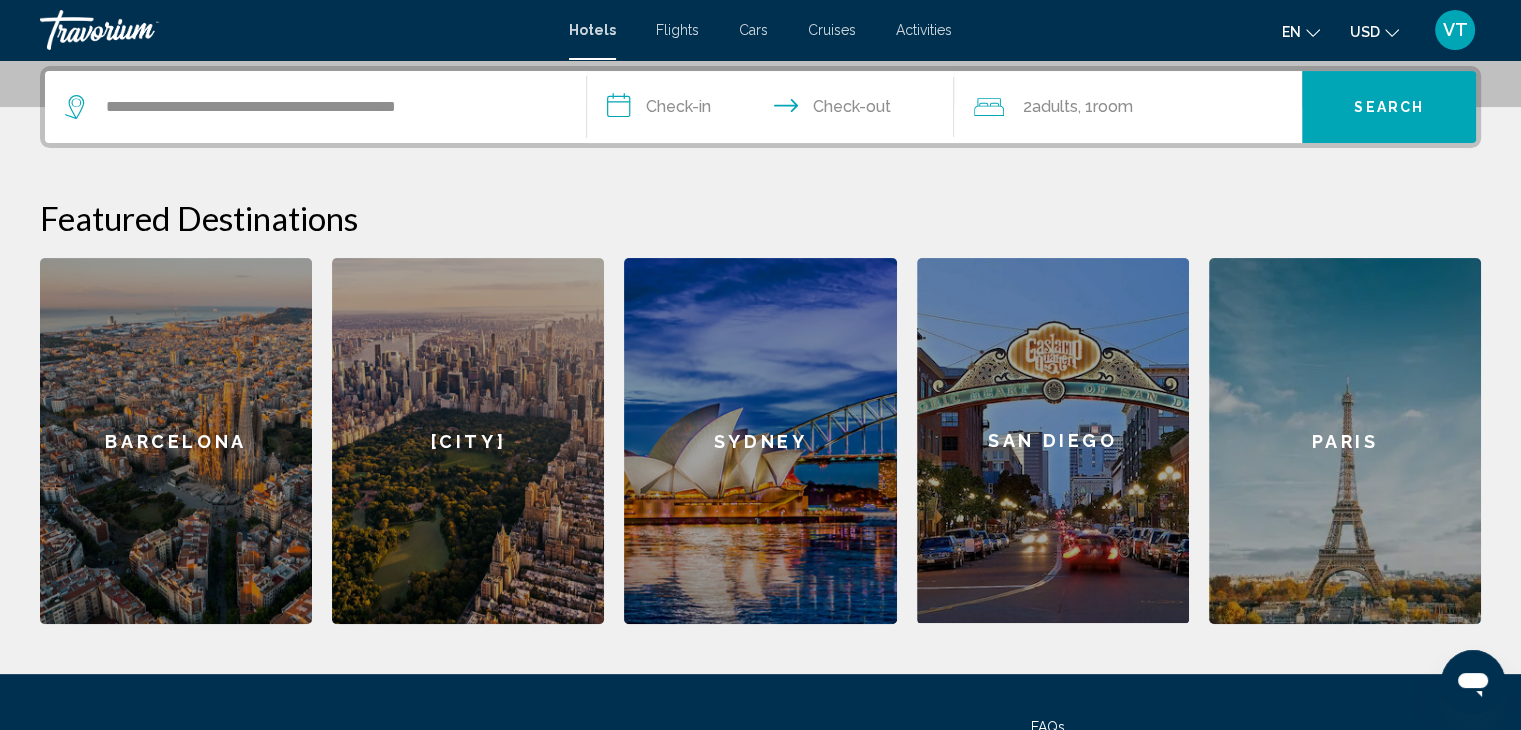 click on "**********" at bounding box center [775, 110] 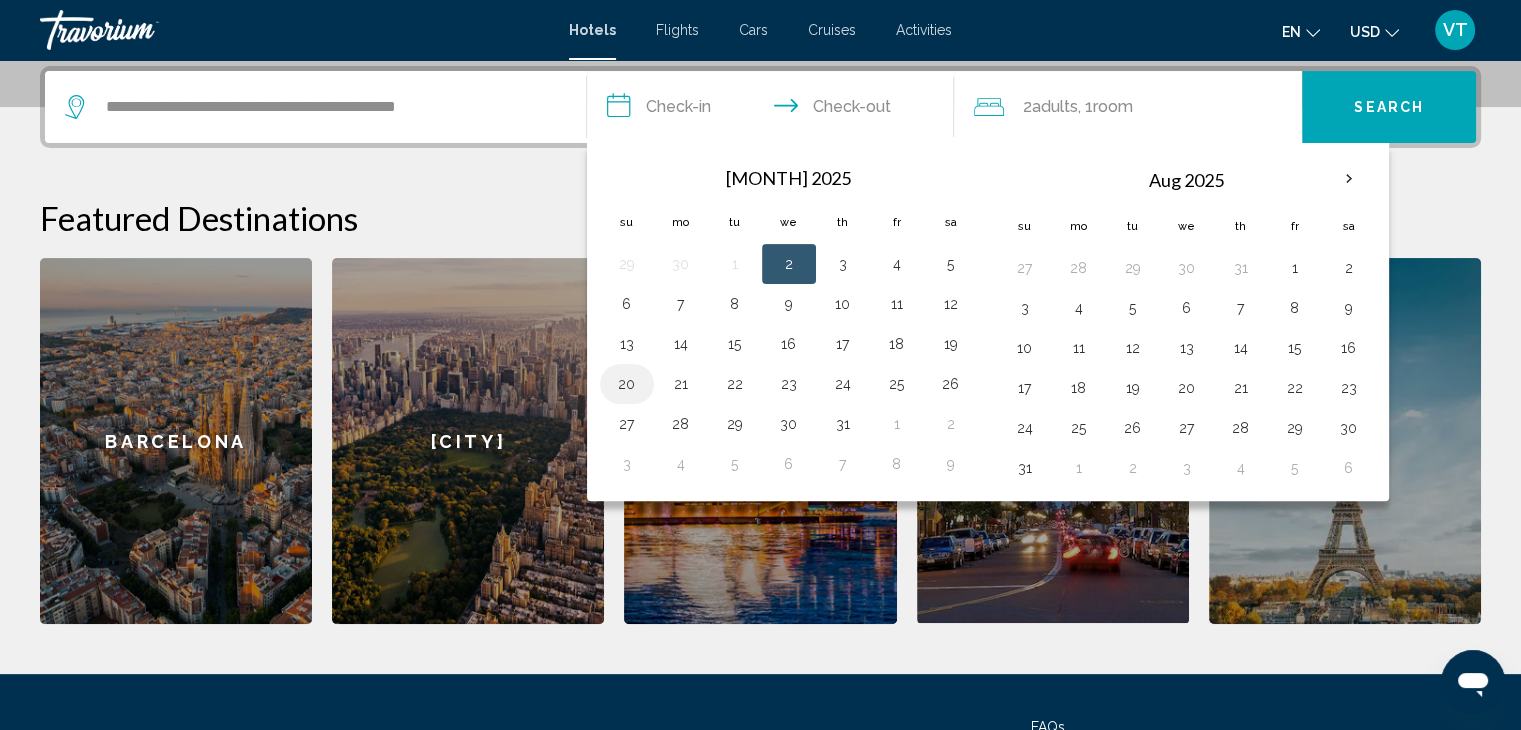 click on "20" at bounding box center [627, 384] 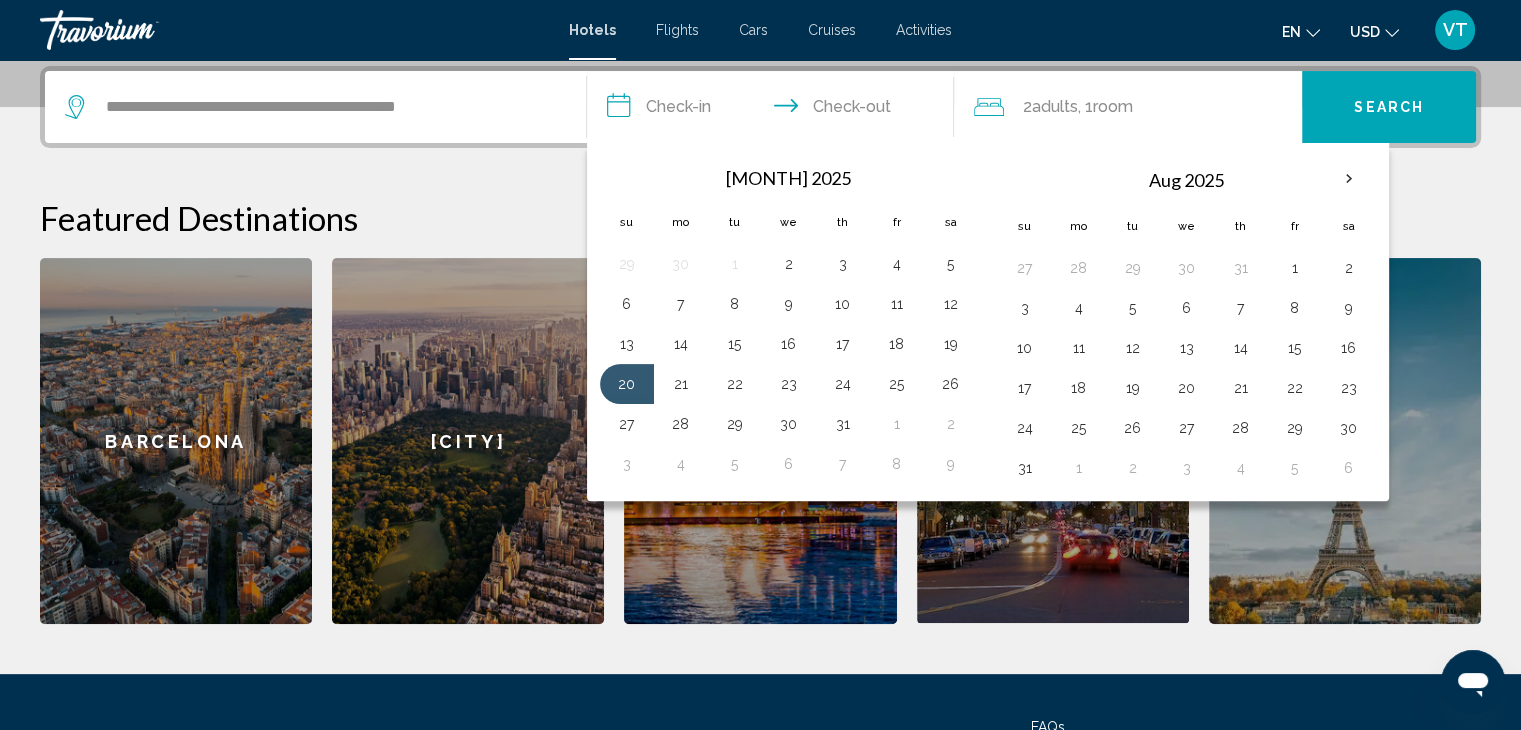 click on "**********" at bounding box center (775, 110) 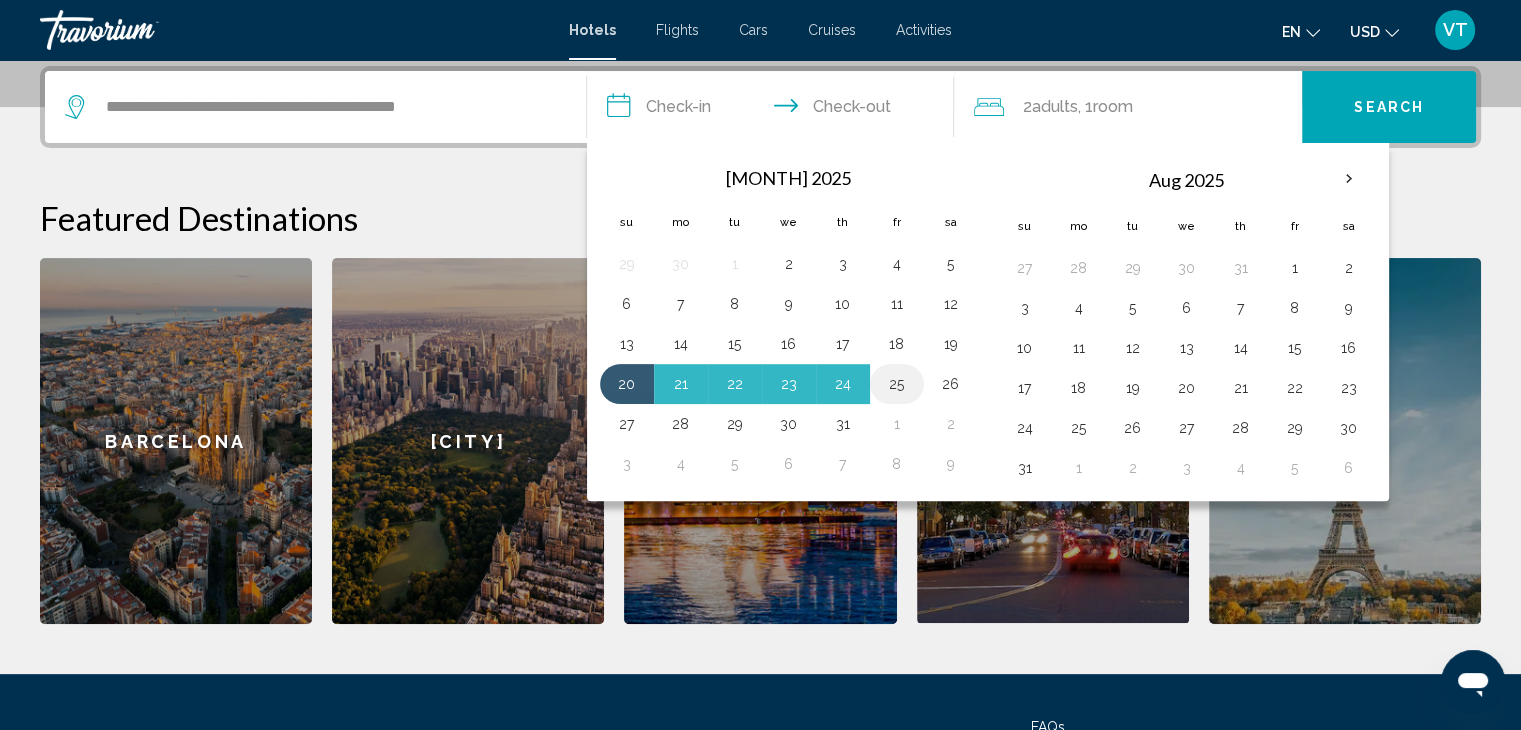 click on "25" at bounding box center [897, 384] 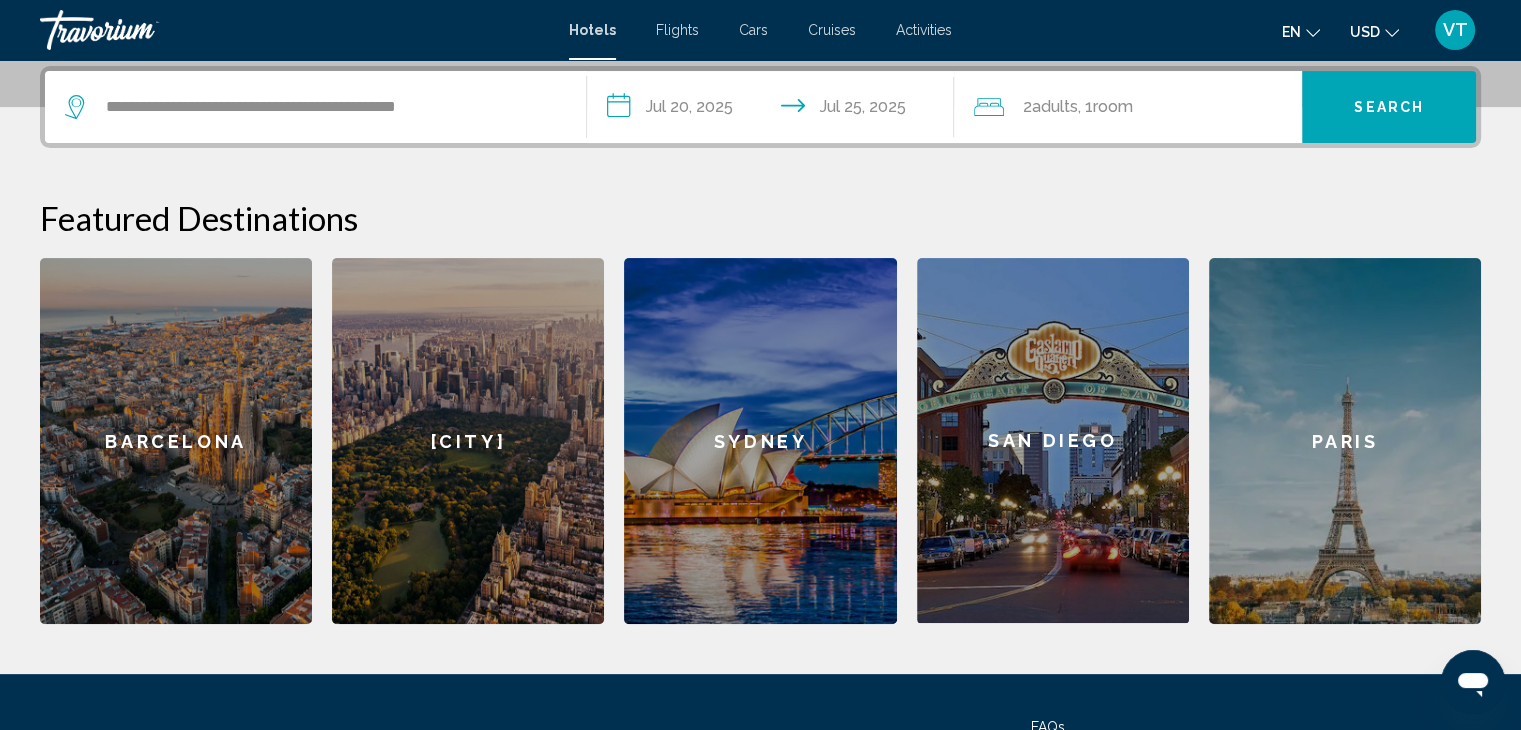 click on "2  Adult Adults , 1  Room rooms" at bounding box center [1138, 107] 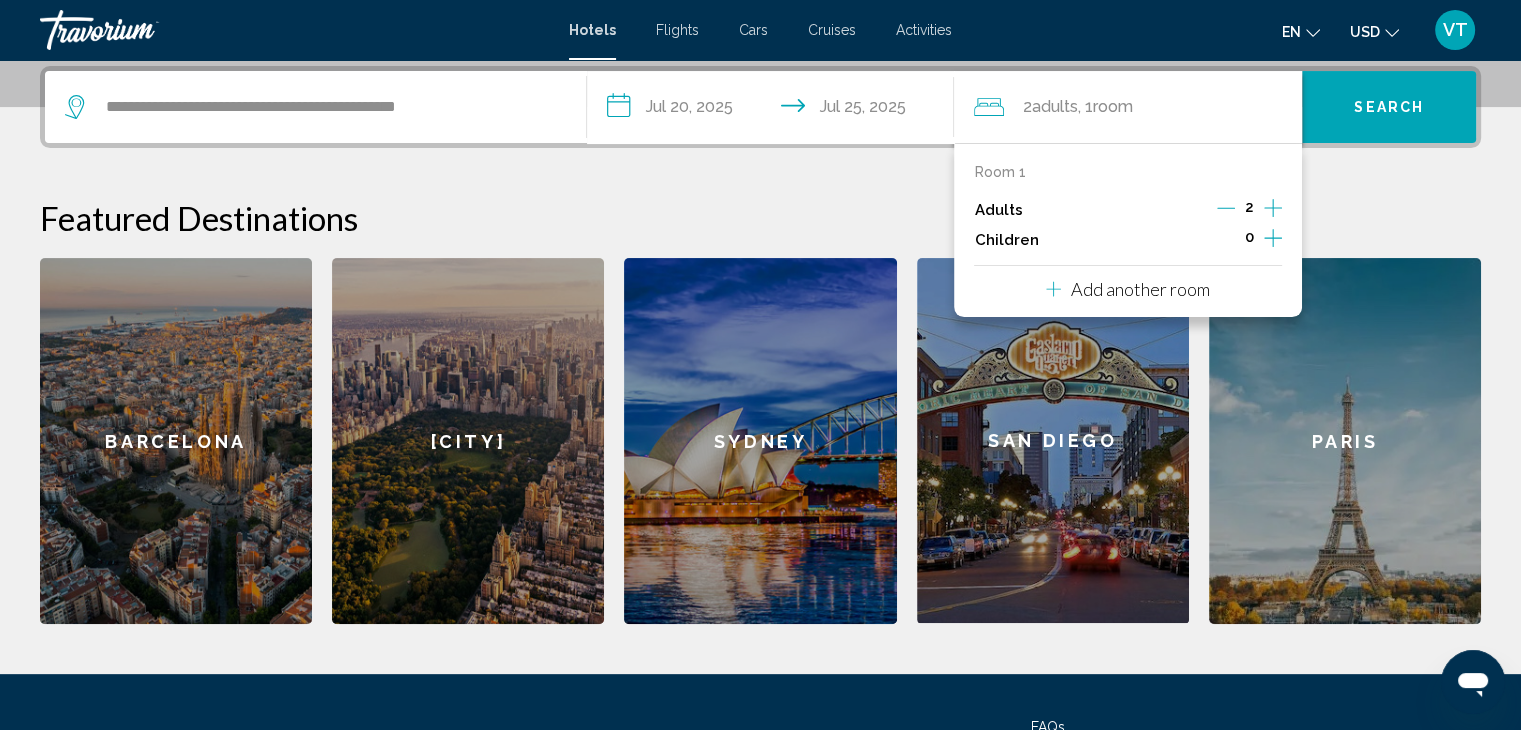 click at bounding box center [1273, 208] 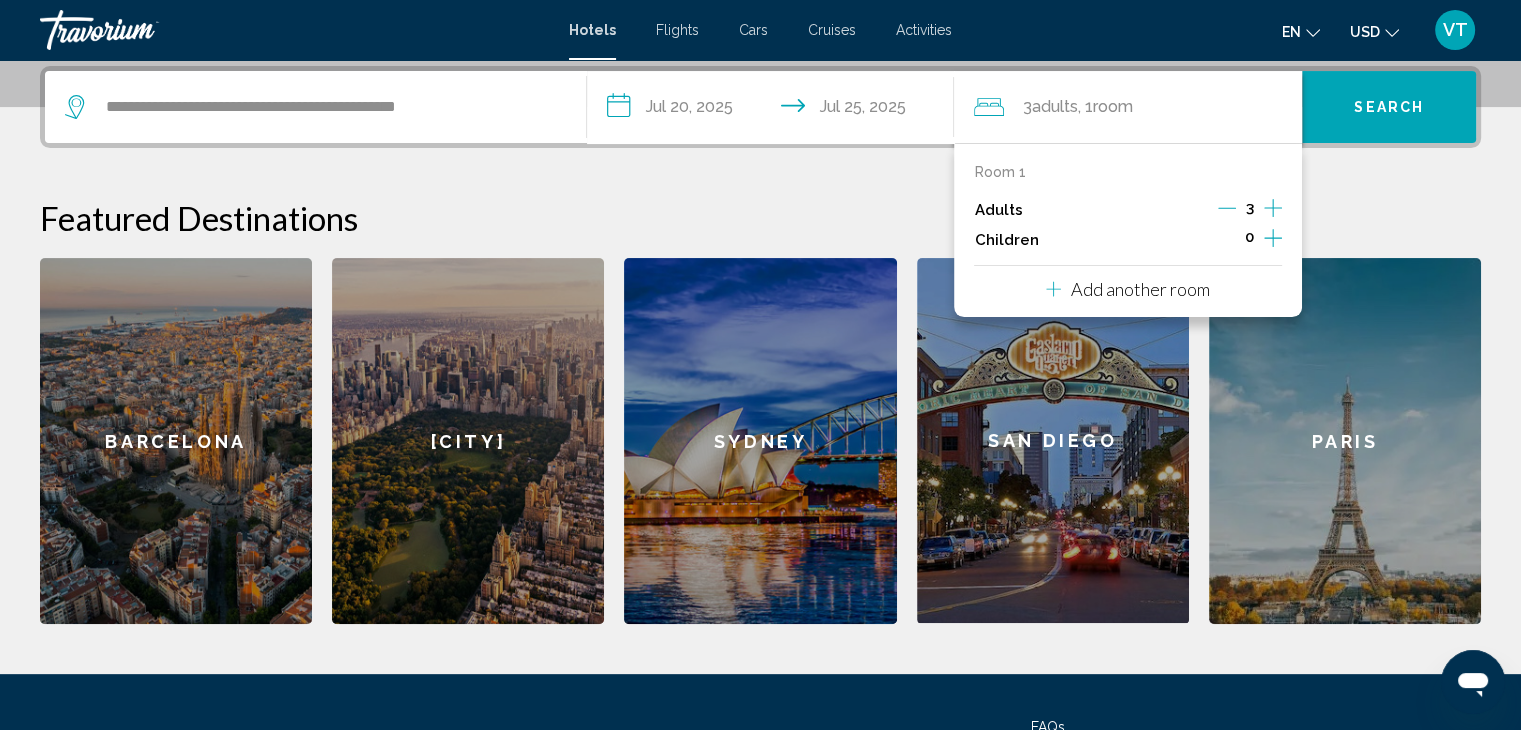 click at bounding box center (1273, 208) 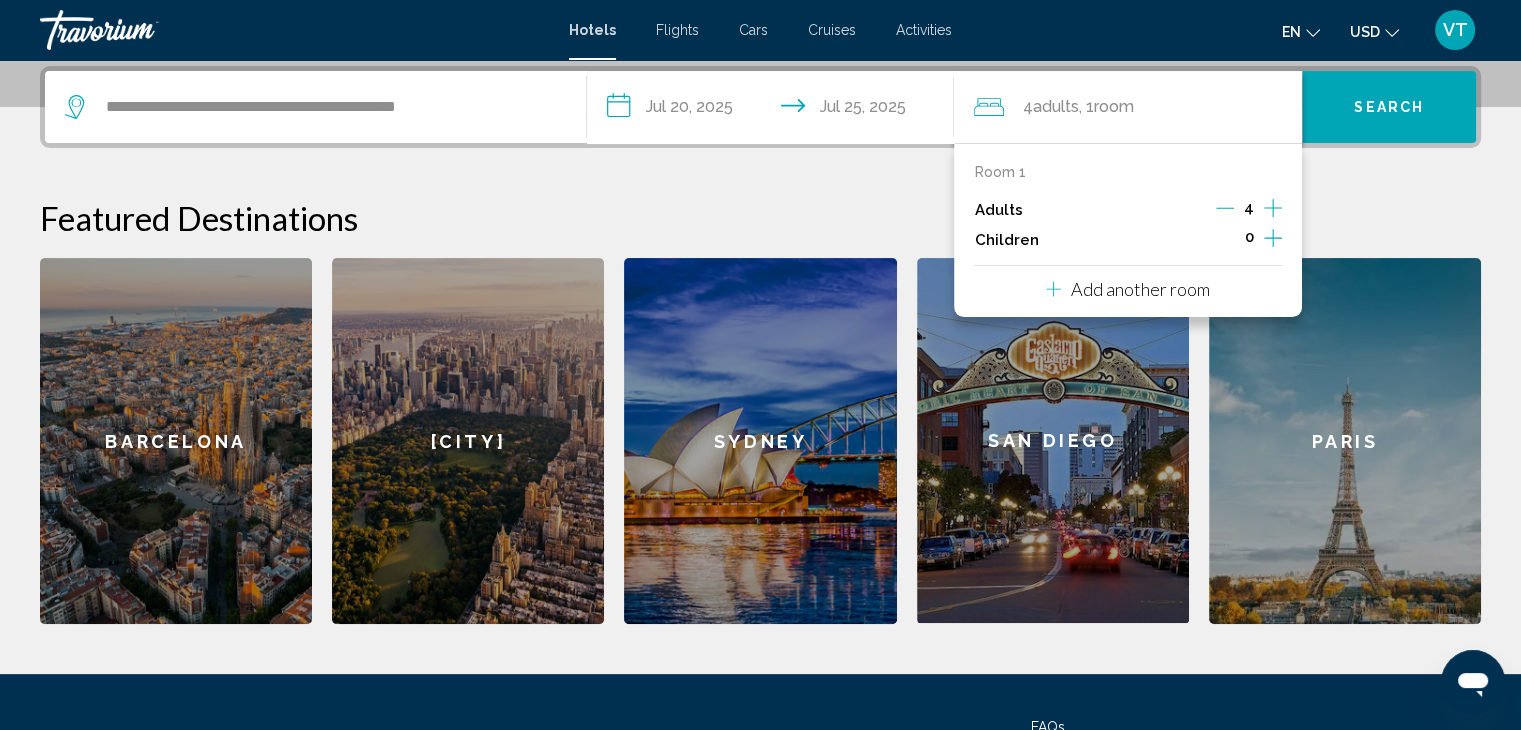 click at bounding box center (1225, 208) 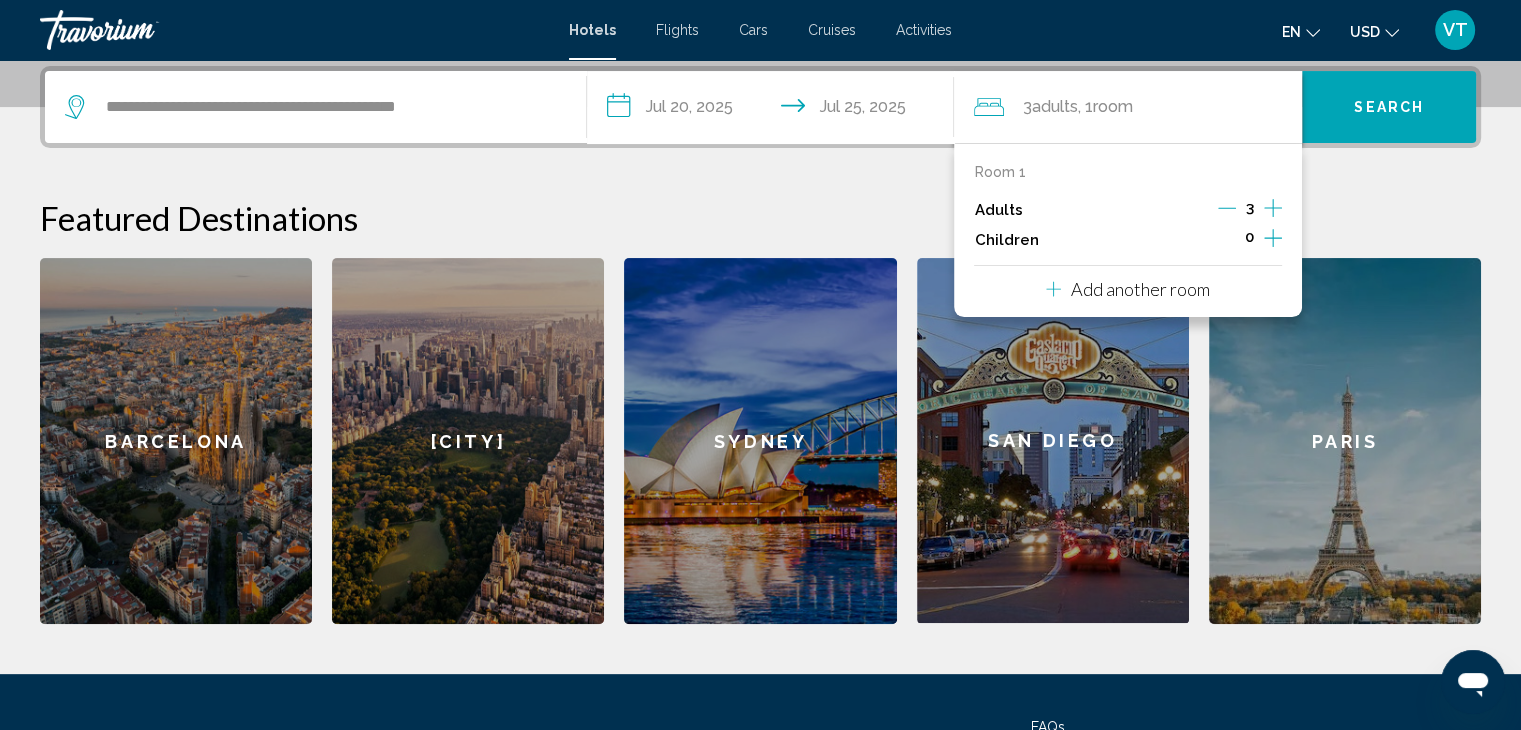 click at bounding box center (1227, 208) 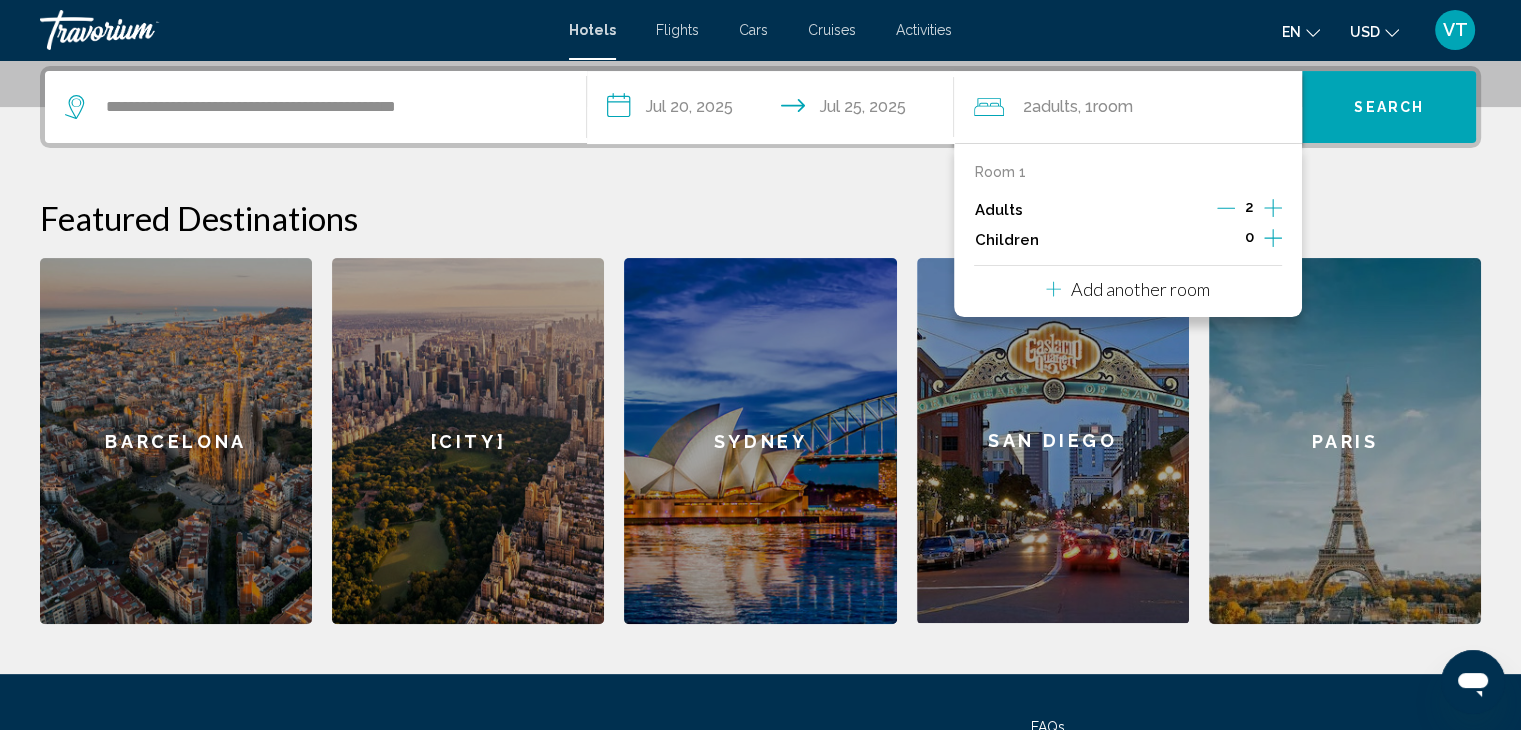 click on "Add another room" at bounding box center [1140, 289] 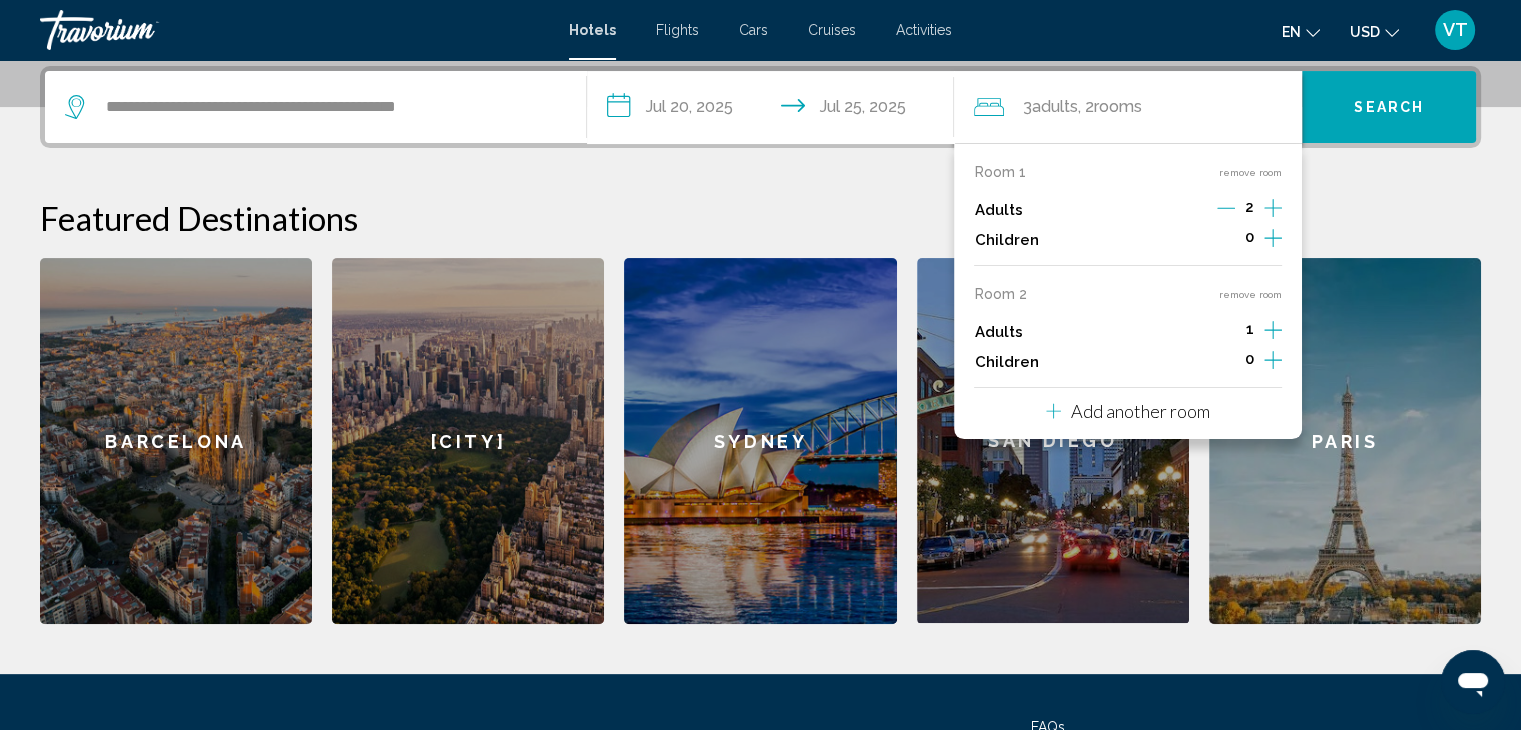 click at bounding box center [1273, 208] 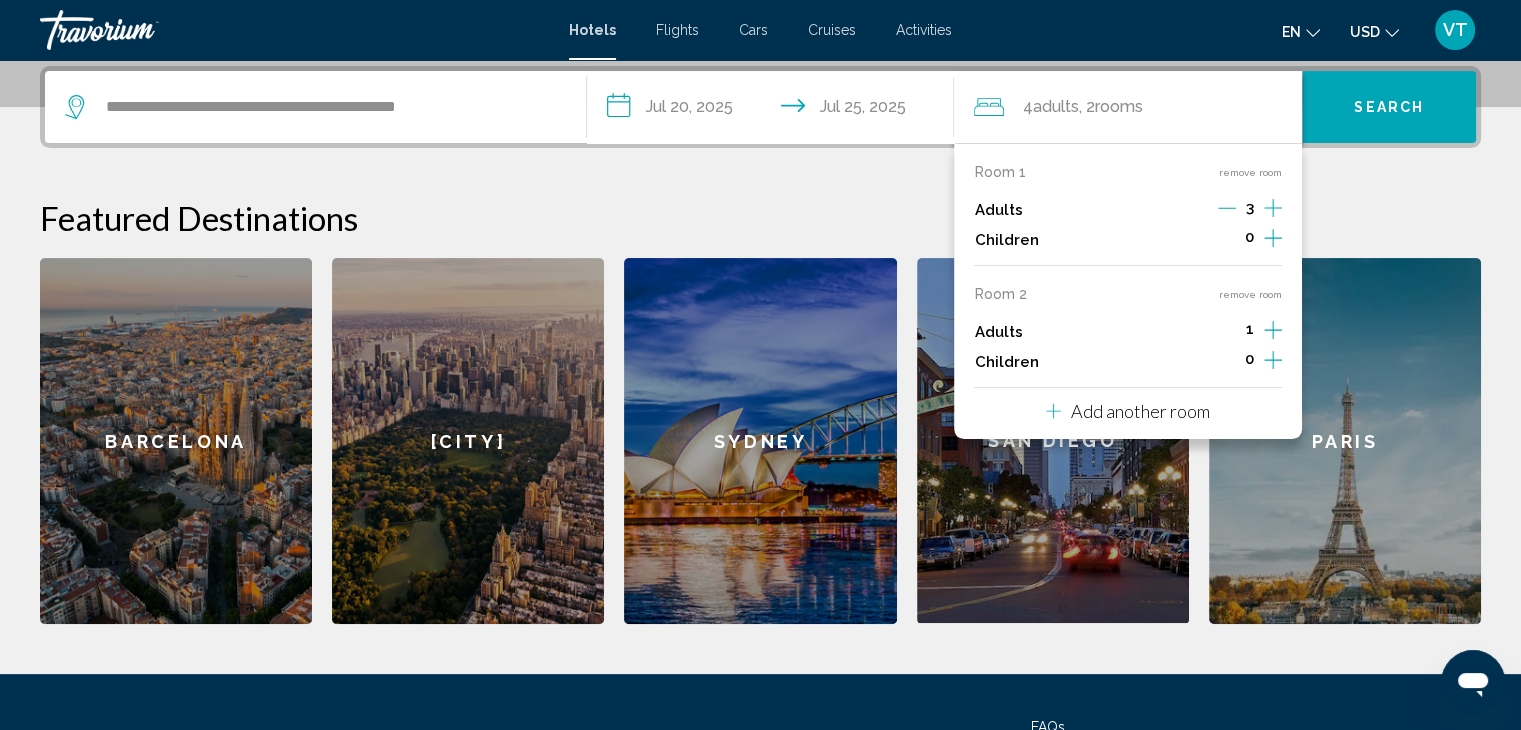 click at bounding box center (1273, 208) 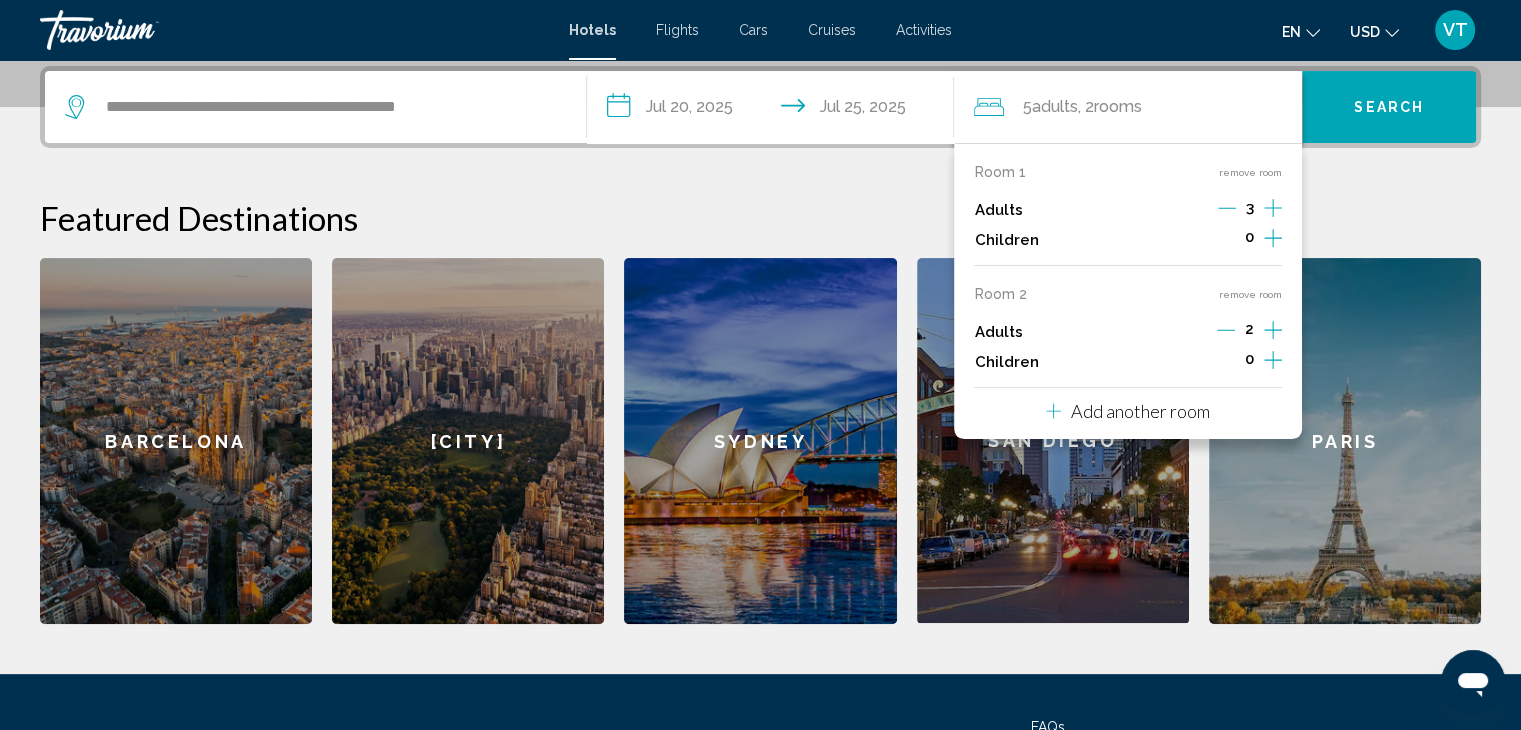 click at bounding box center [1273, 208] 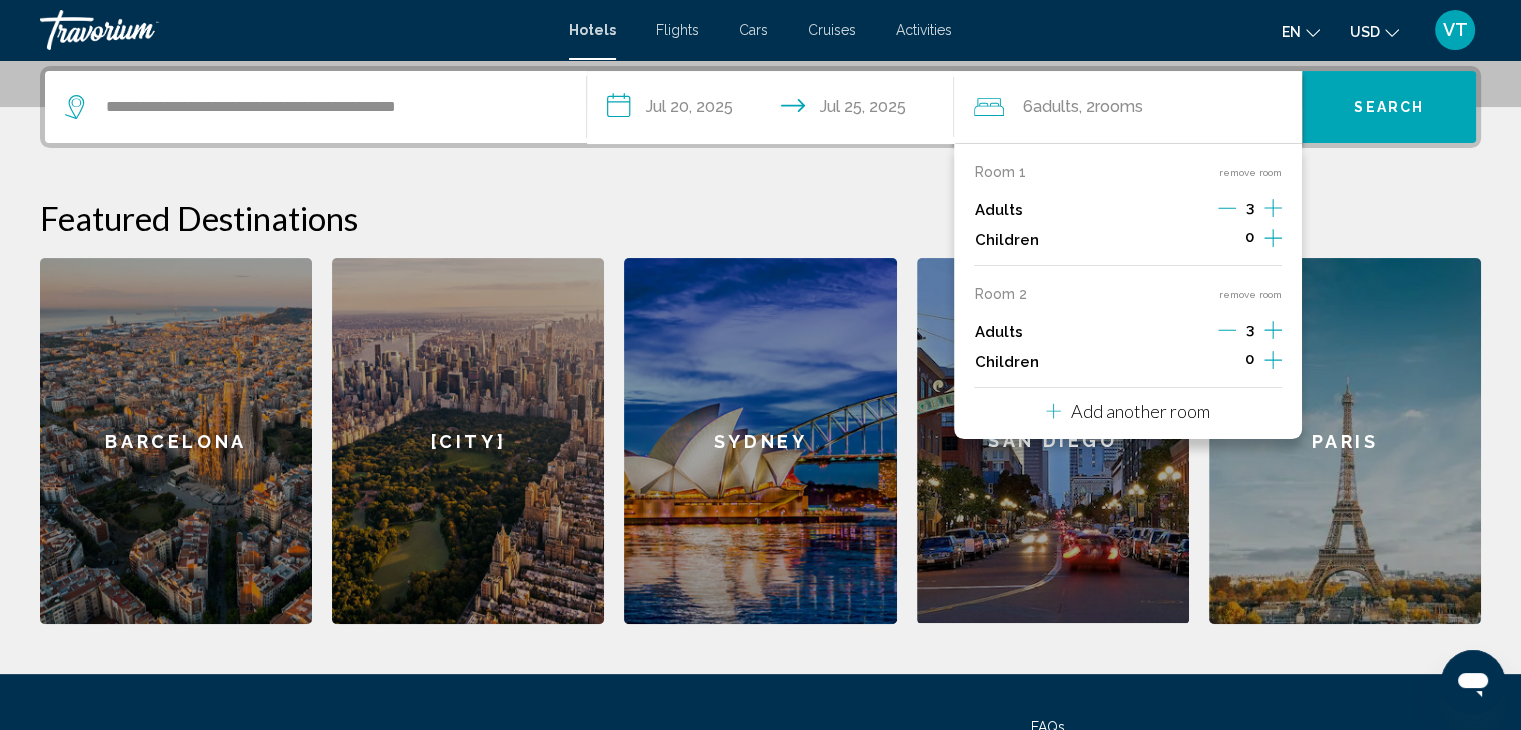 click on "Search" at bounding box center [1389, 108] 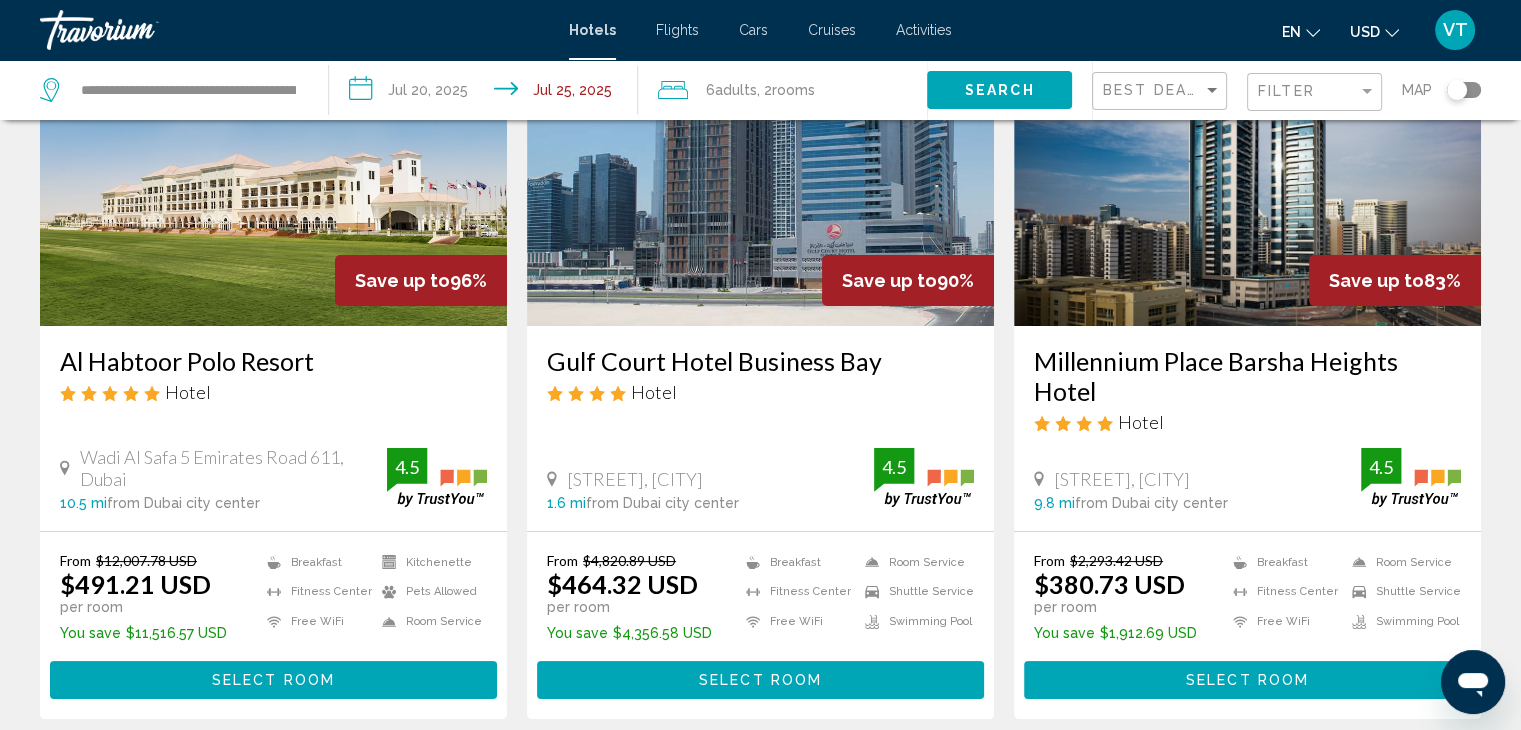 scroll, scrollTop: 300, scrollLeft: 0, axis: vertical 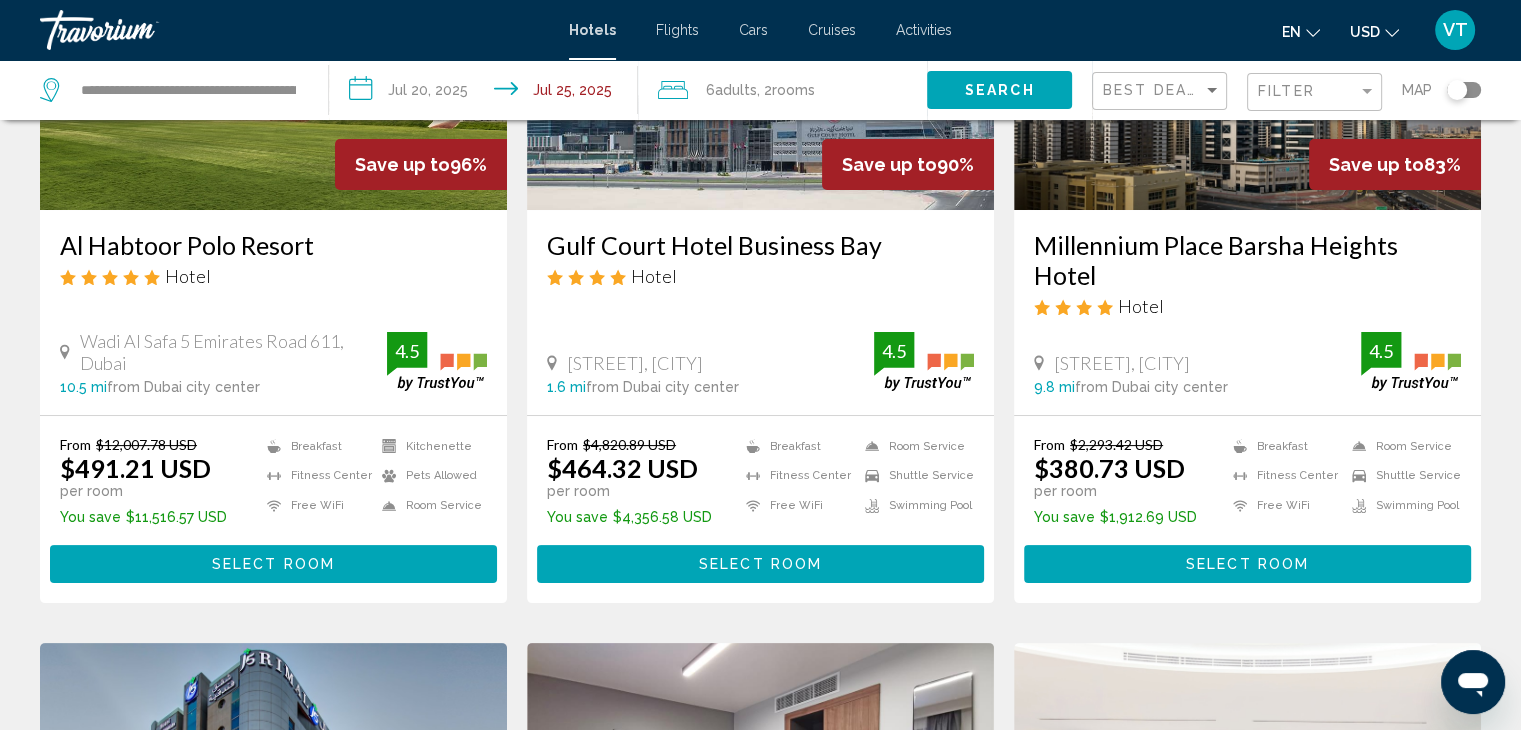 click on "en
English Español Français Italiano Português русский" at bounding box center [1301, 31] 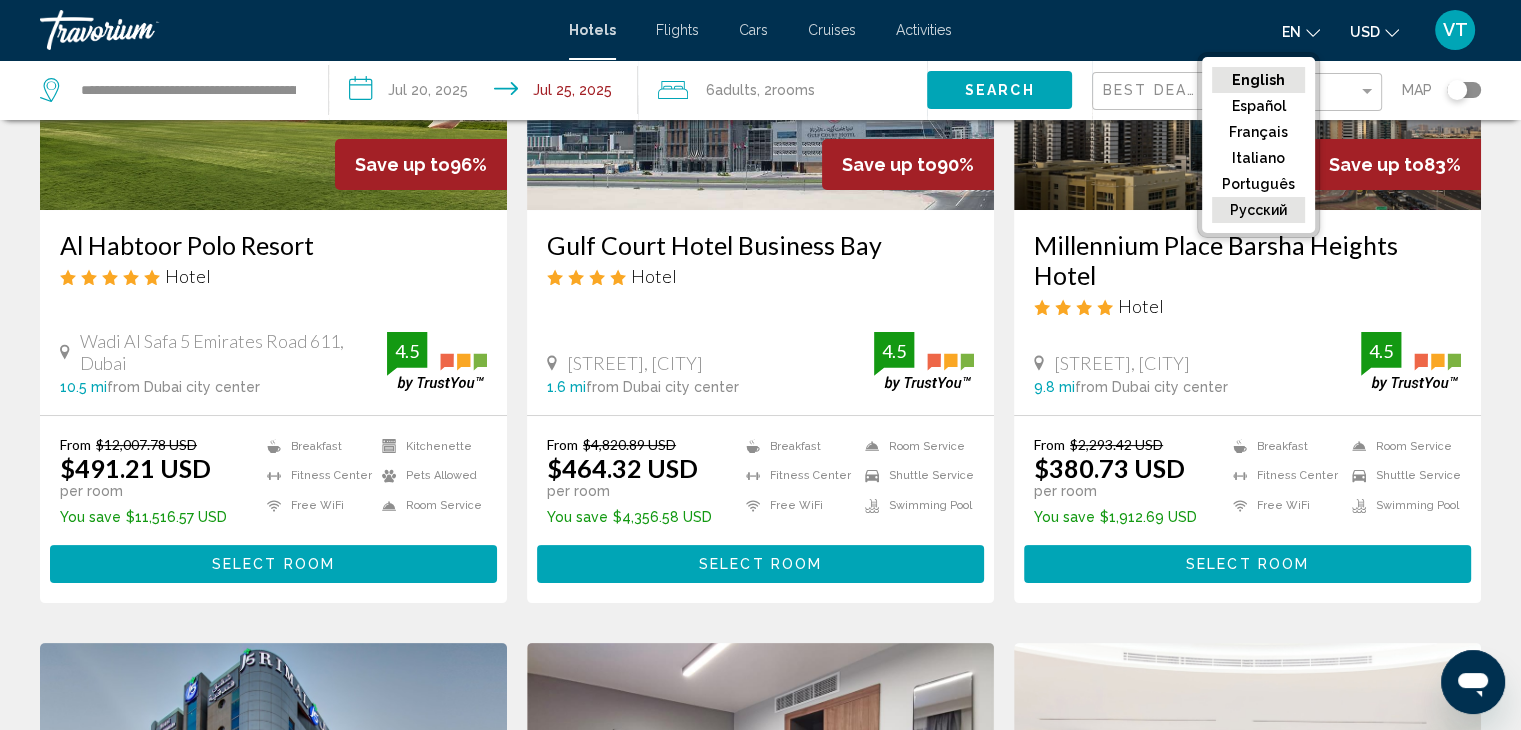 click on "русский" at bounding box center [1258, 80] 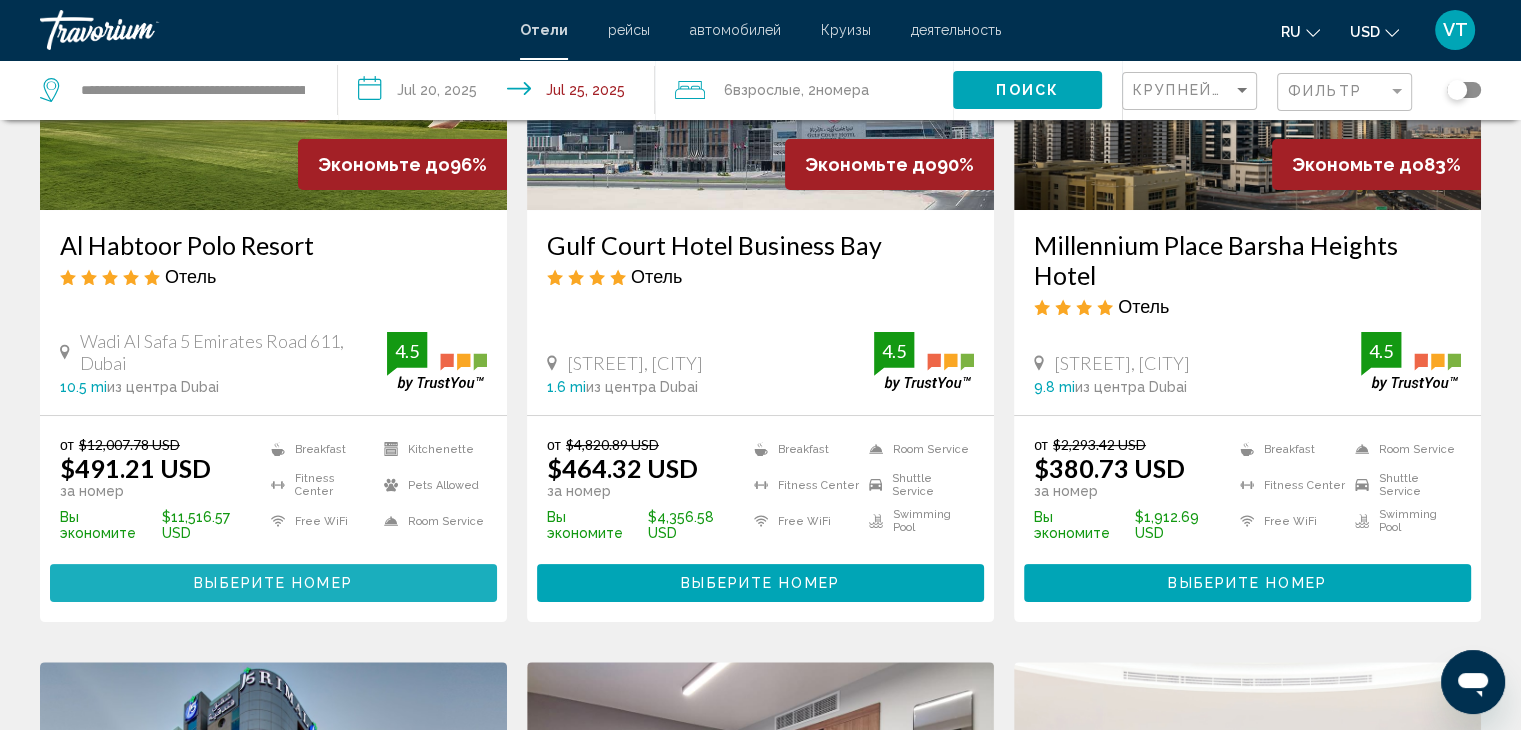 click on "Выберите номер" at bounding box center [273, 584] 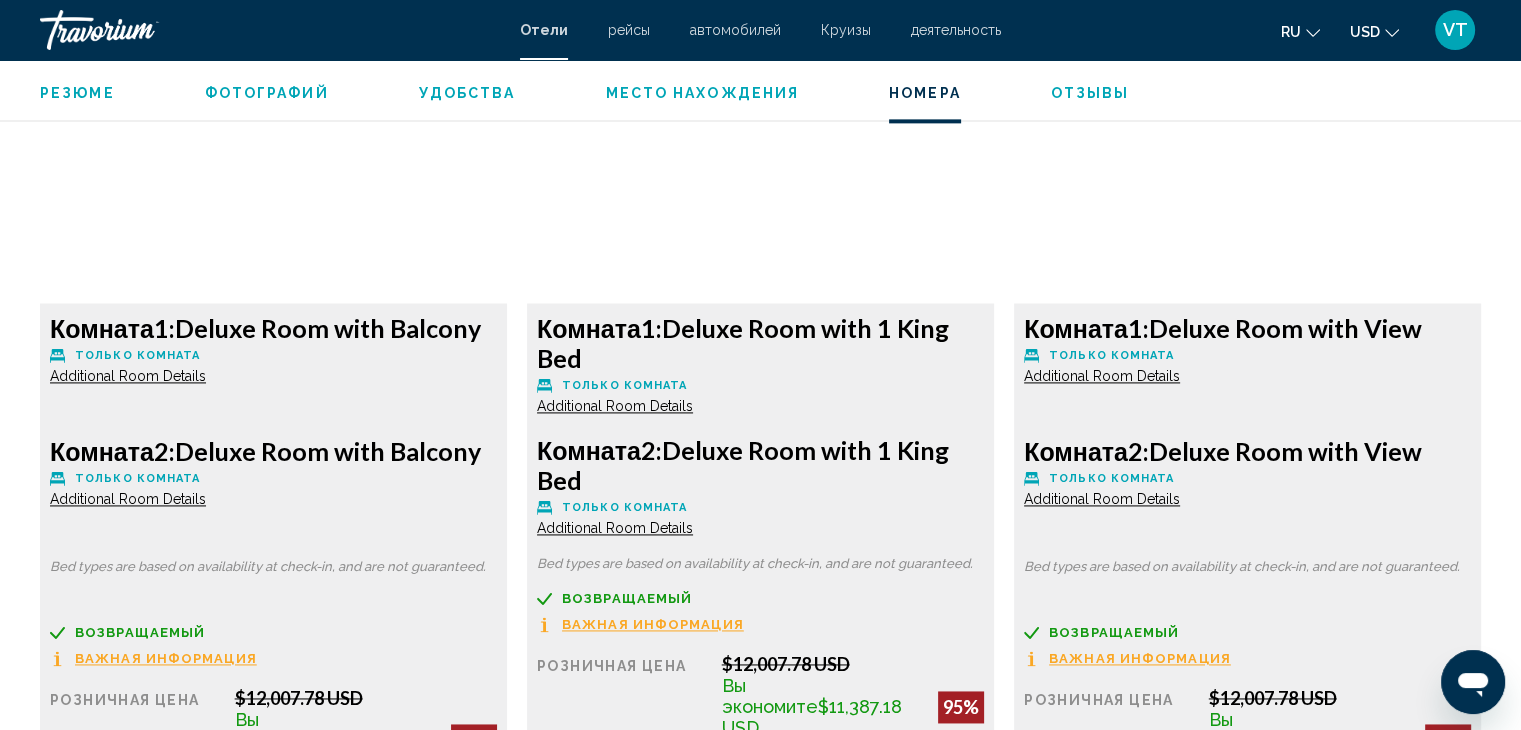 scroll, scrollTop: 2700, scrollLeft: 0, axis: vertical 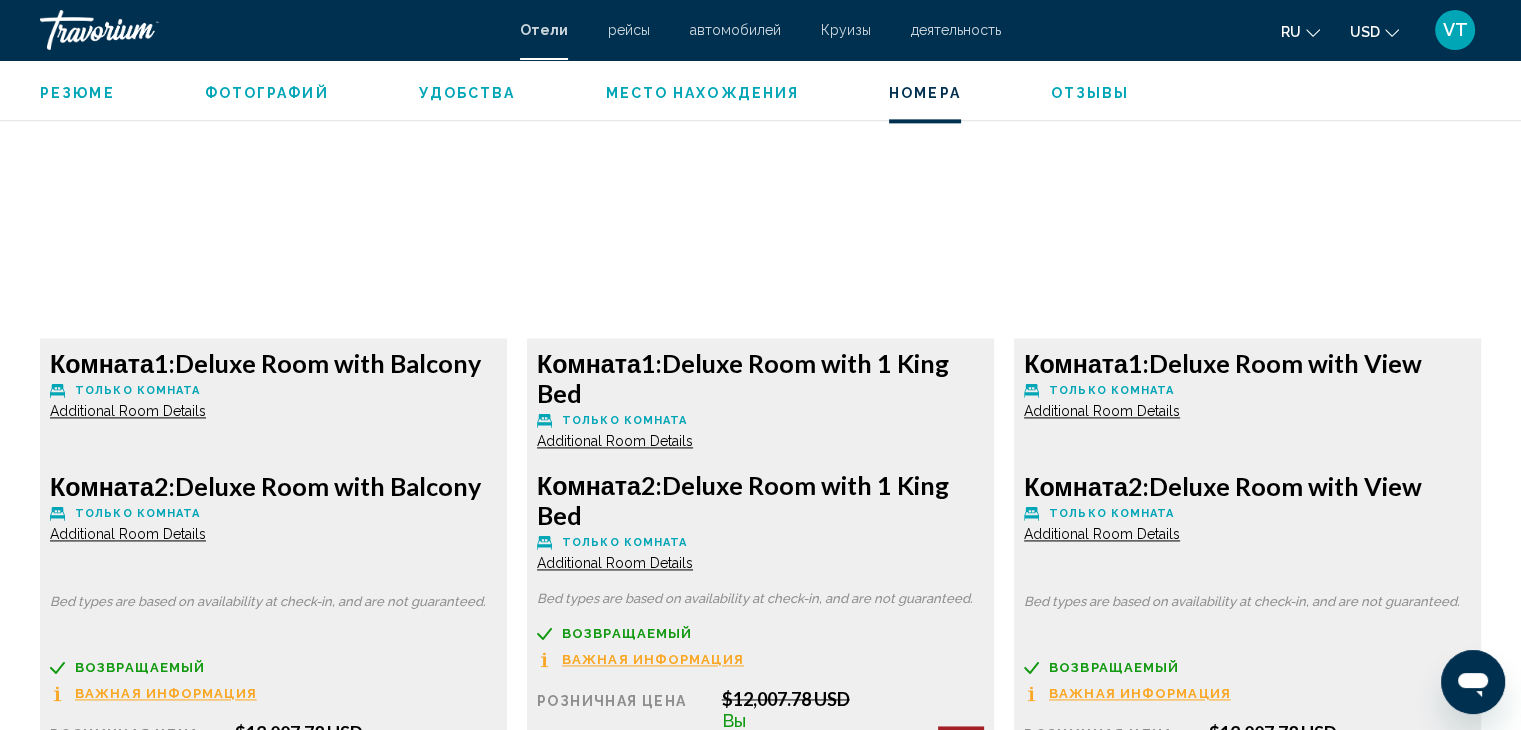 click on "Additional Room Details" at bounding box center (128, 411) 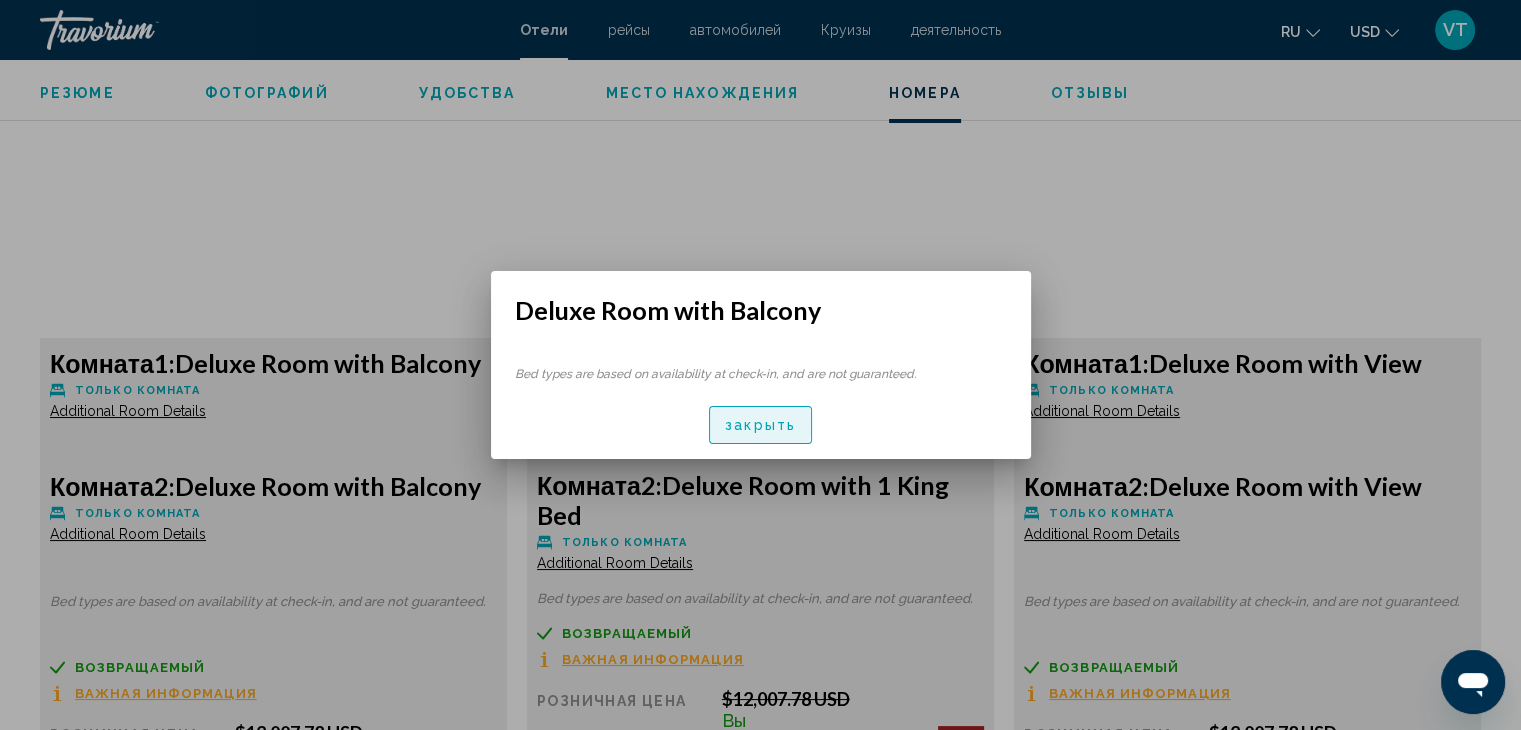 click on "закрыть" at bounding box center (760, 426) 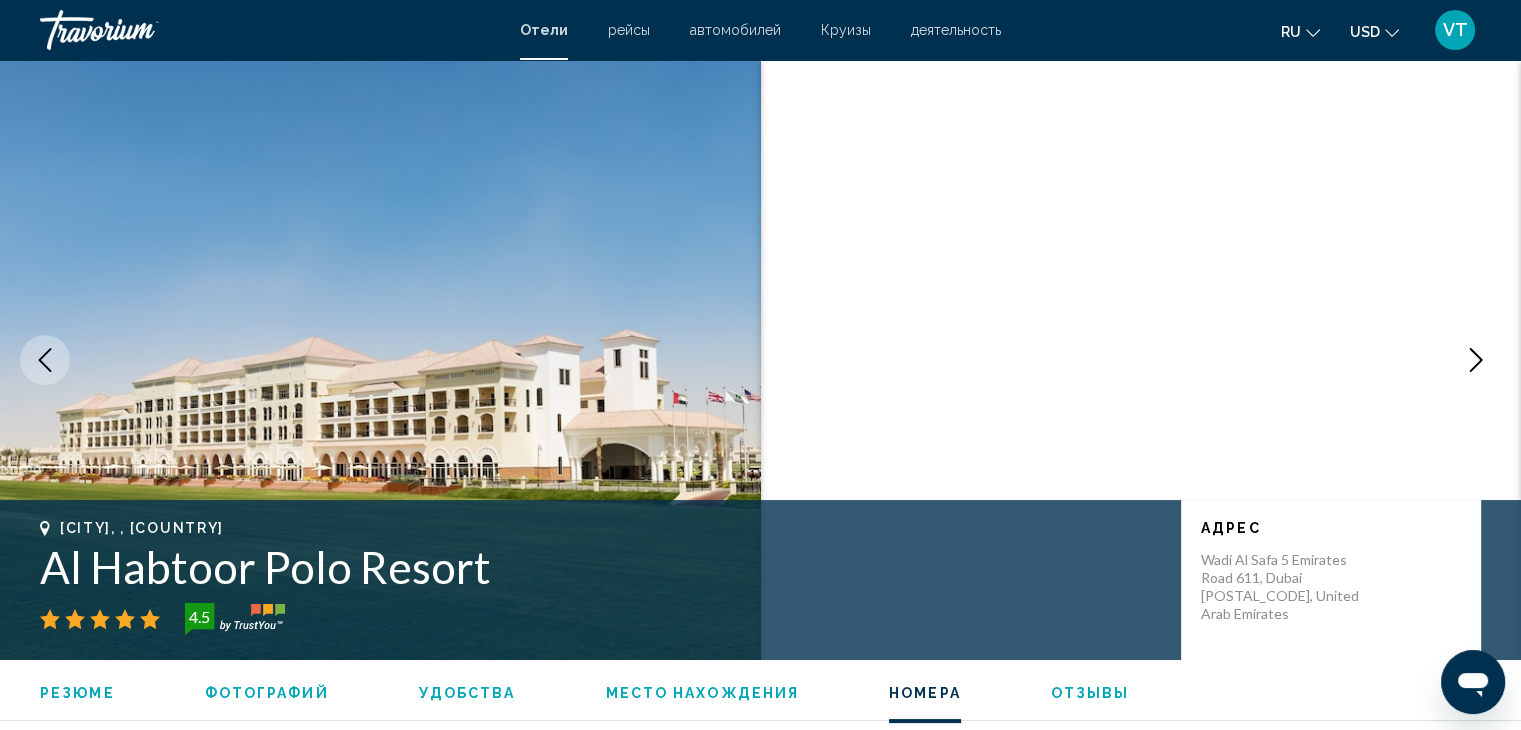 scroll, scrollTop: 2700, scrollLeft: 0, axis: vertical 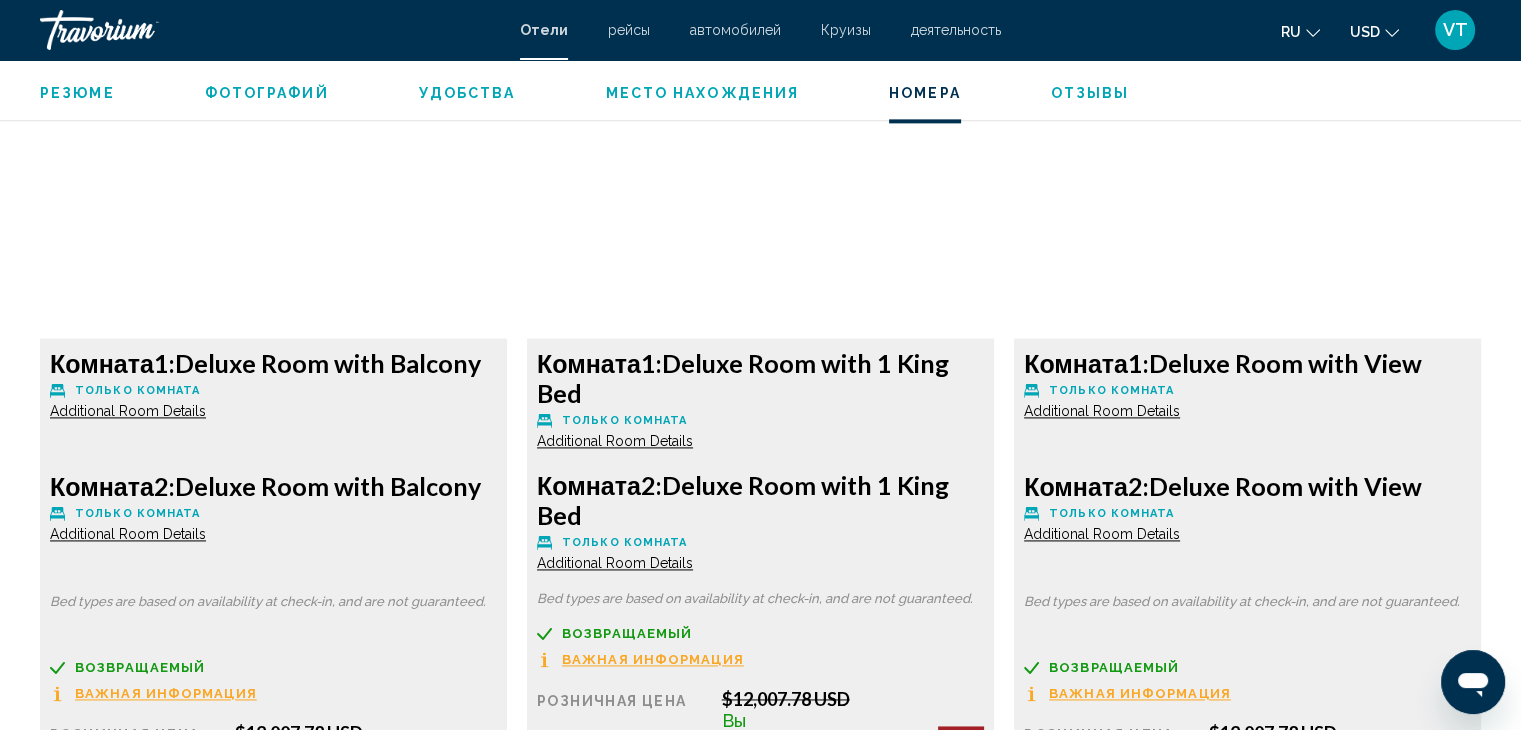 click on "Additional Room Details" at bounding box center [128, 411] 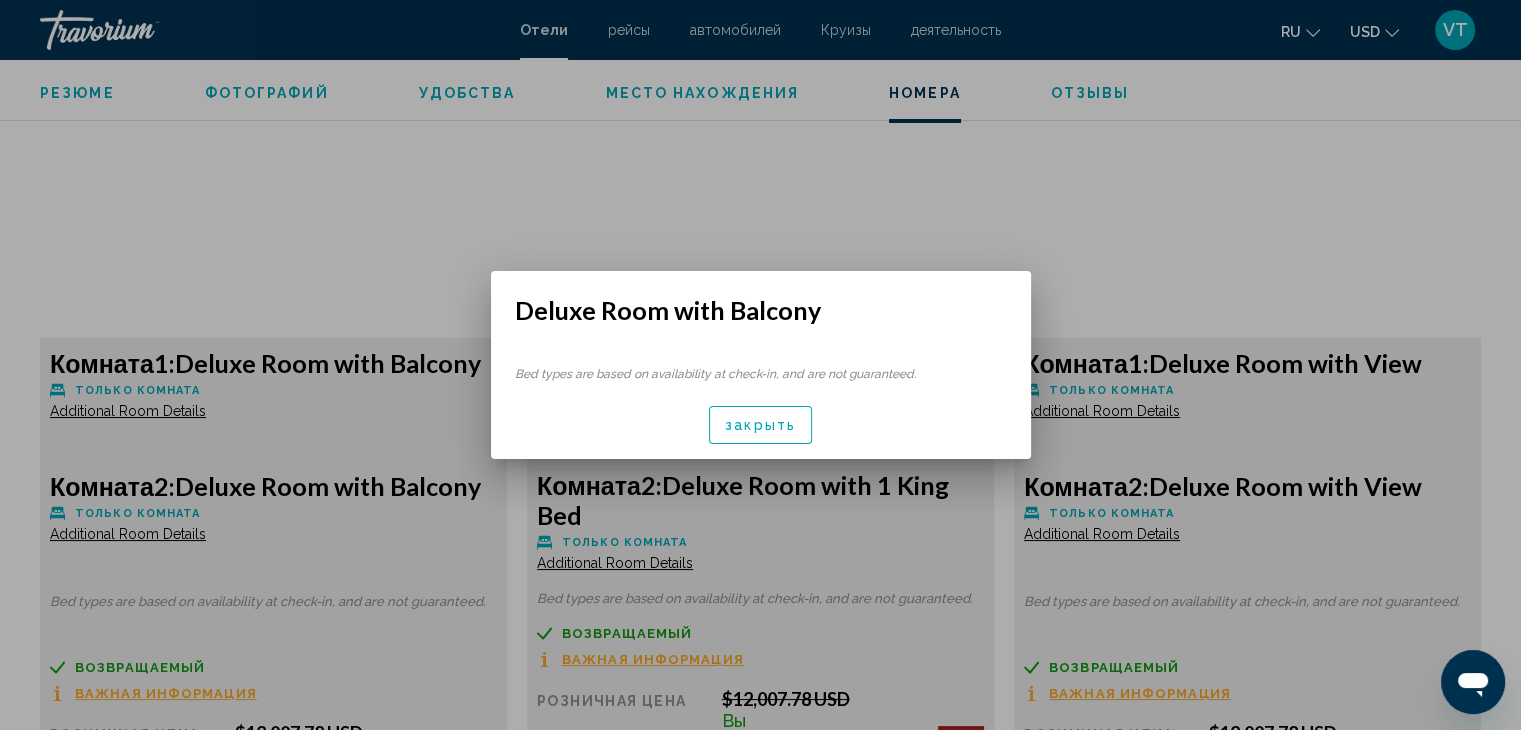 scroll, scrollTop: 0, scrollLeft: 0, axis: both 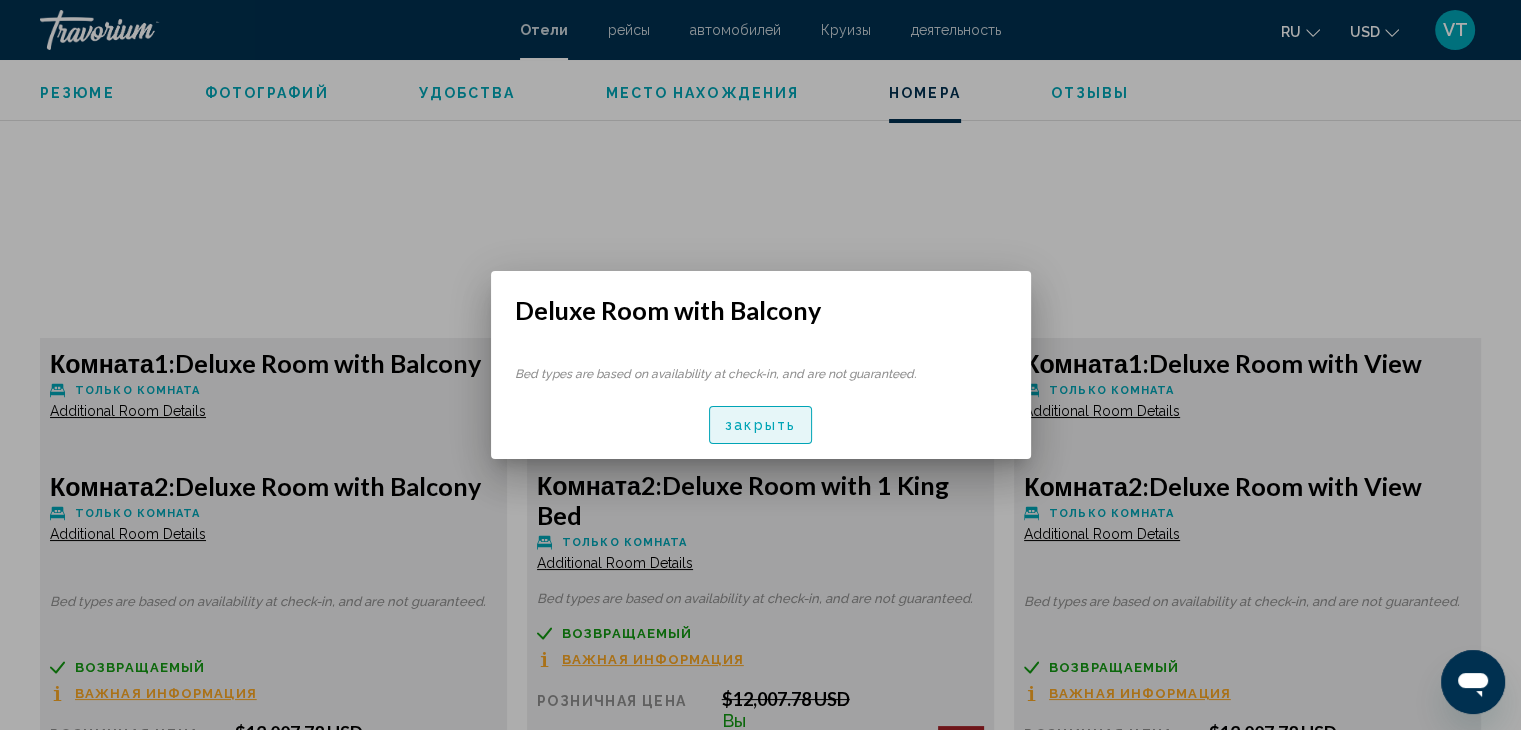 click on "закрыть" at bounding box center [760, 424] 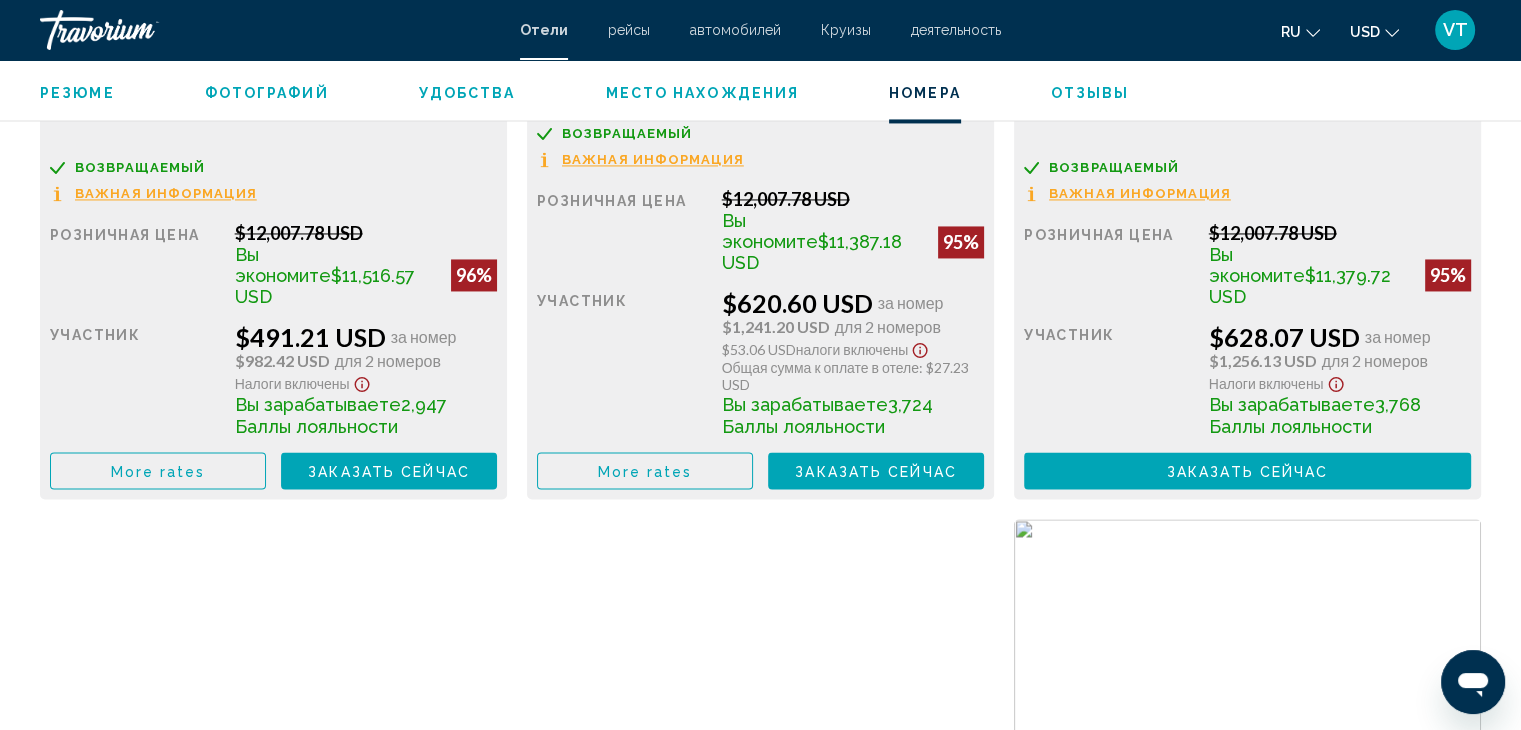 scroll, scrollTop: 3000, scrollLeft: 0, axis: vertical 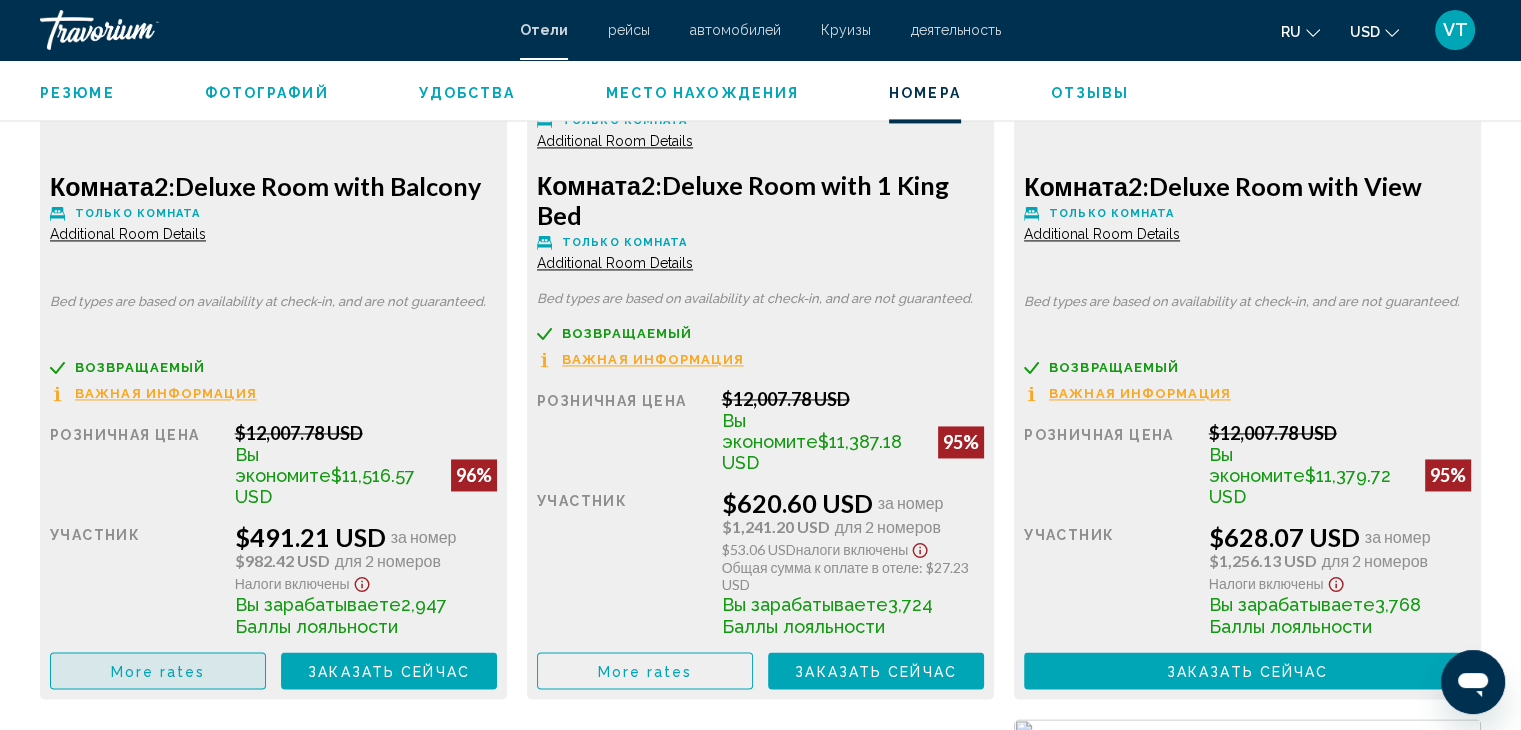 click on "More rates" at bounding box center [158, 671] 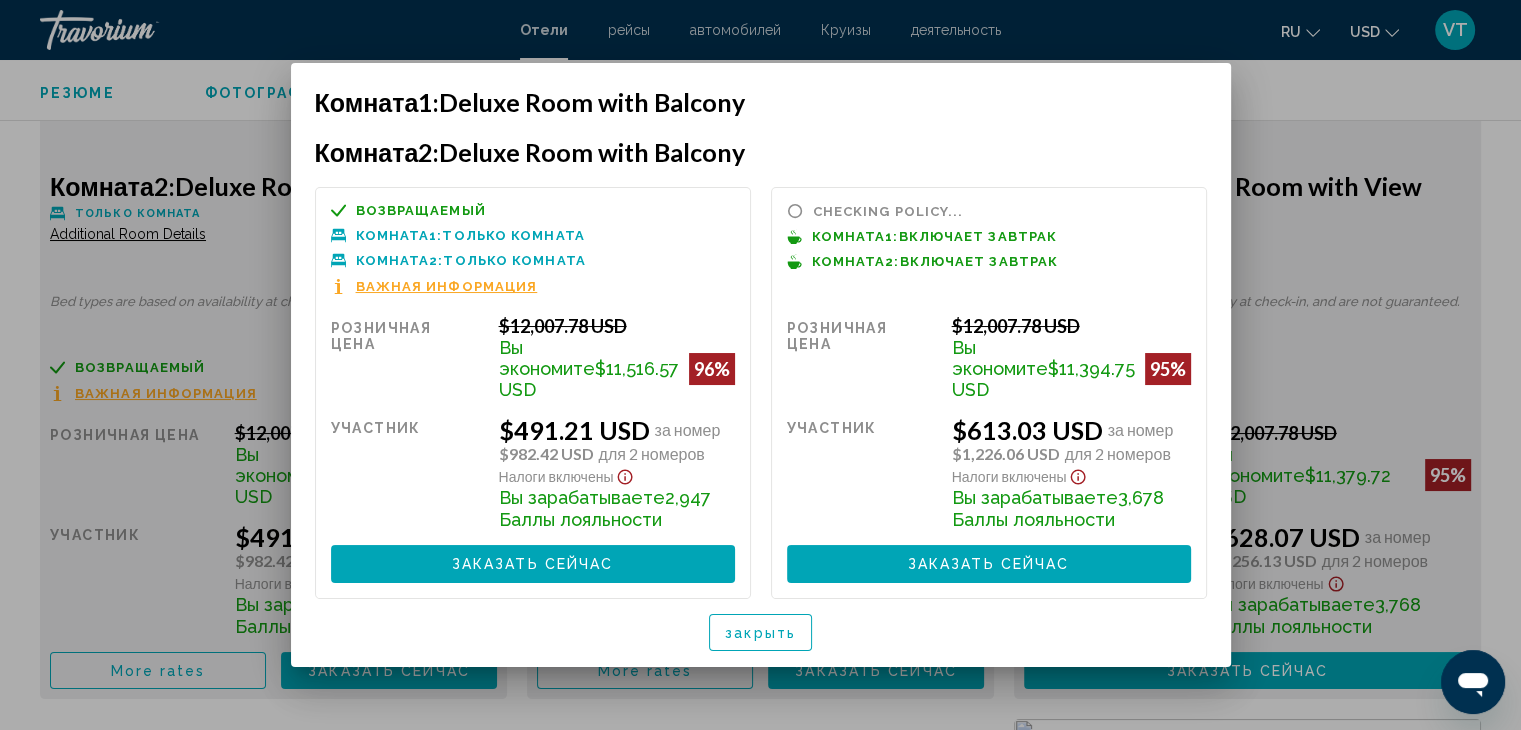click on "Важная информация" at bounding box center [447, 286] 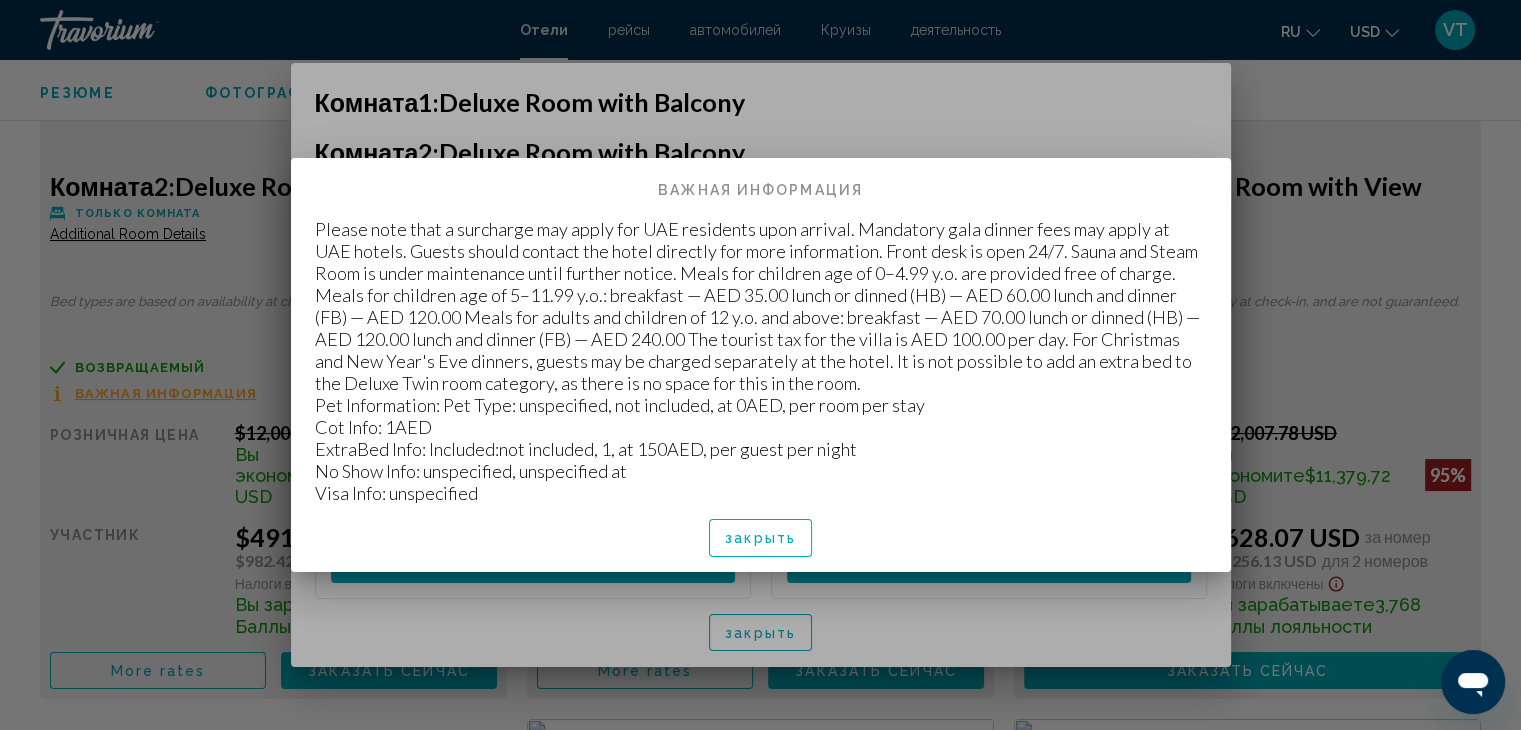 click on "закрыть" at bounding box center (761, 538) 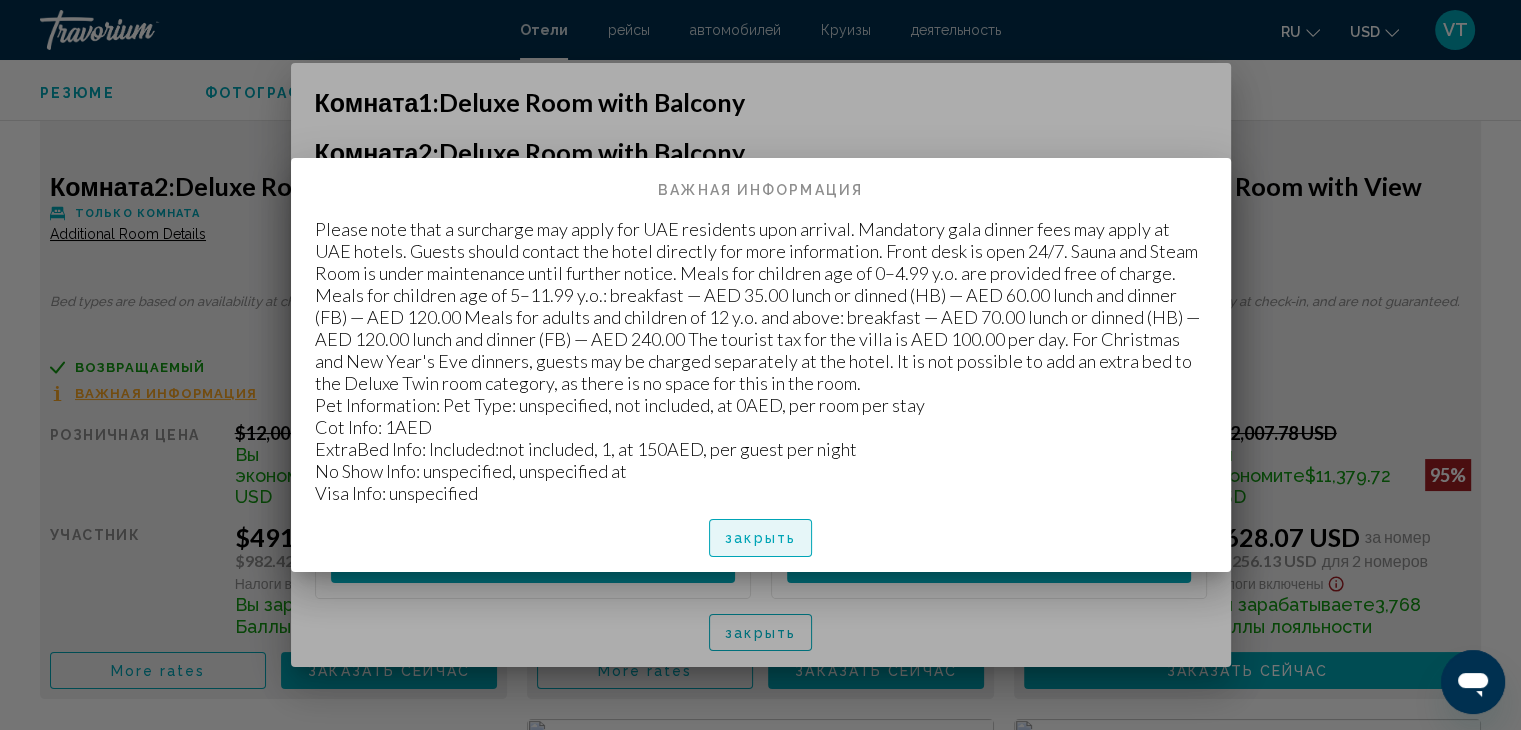 click on "закрыть" at bounding box center [760, 539] 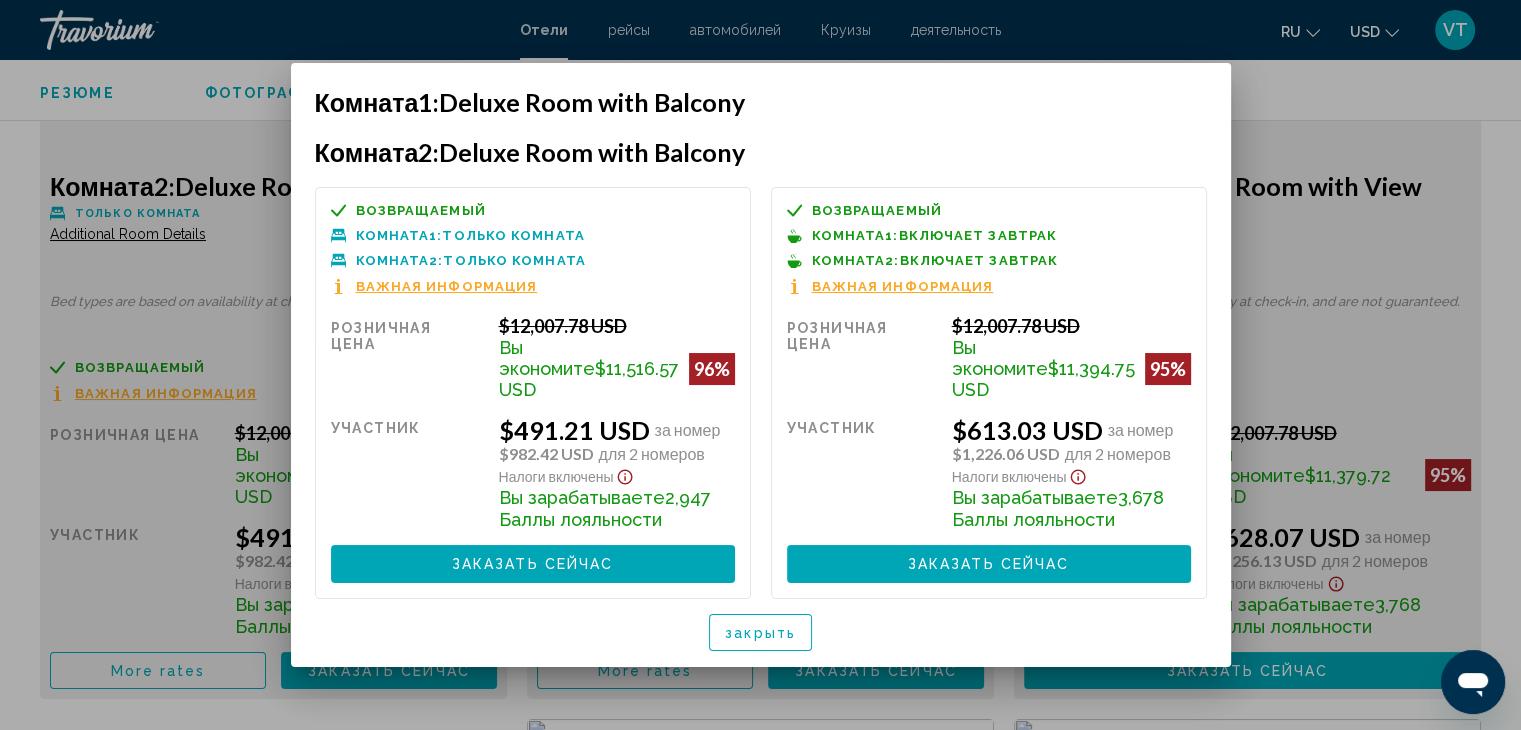 click on "закрыть" at bounding box center (760, 633) 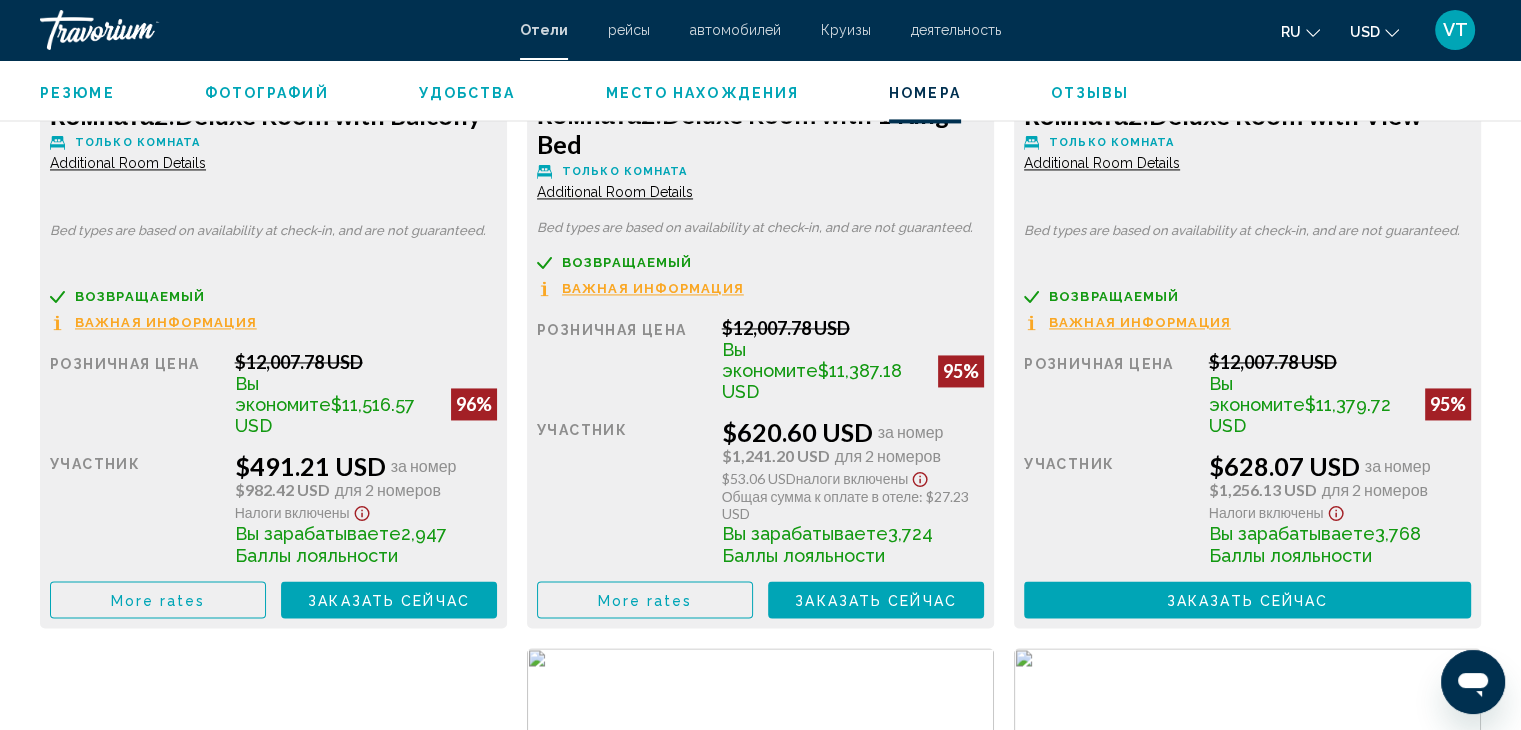 scroll, scrollTop: 3100, scrollLeft: 0, axis: vertical 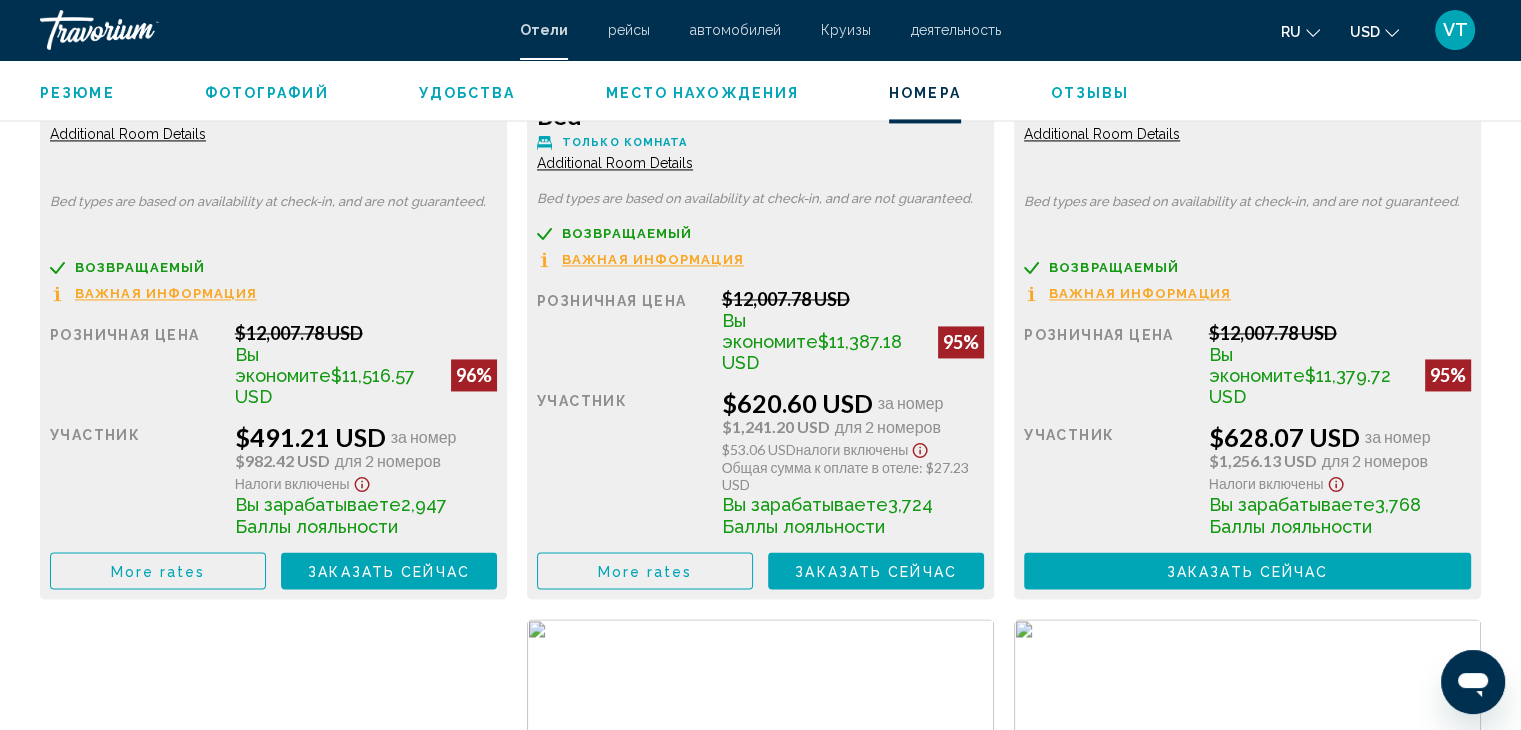 click on "Заказать сейчас" at bounding box center [389, 571] 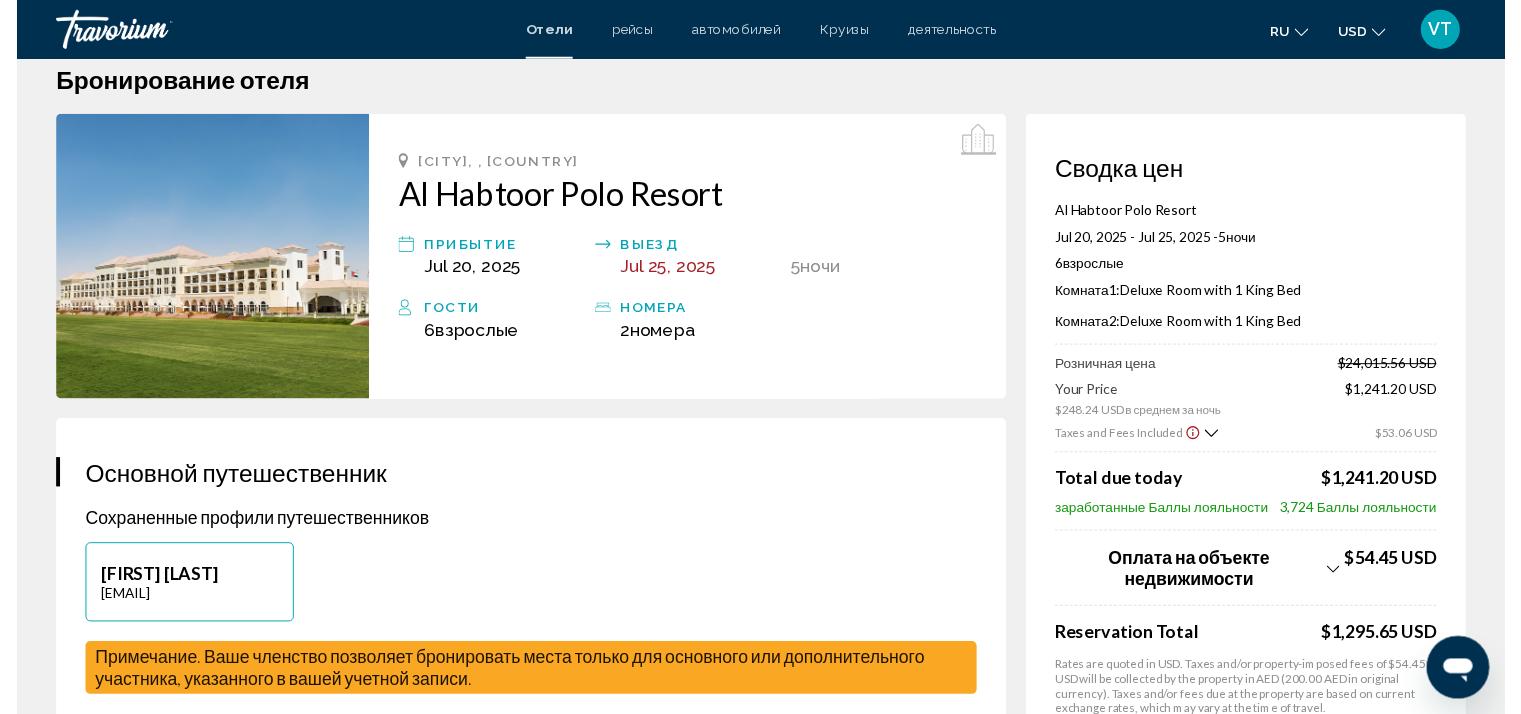 scroll, scrollTop: 0, scrollLeft: 0, axis: both 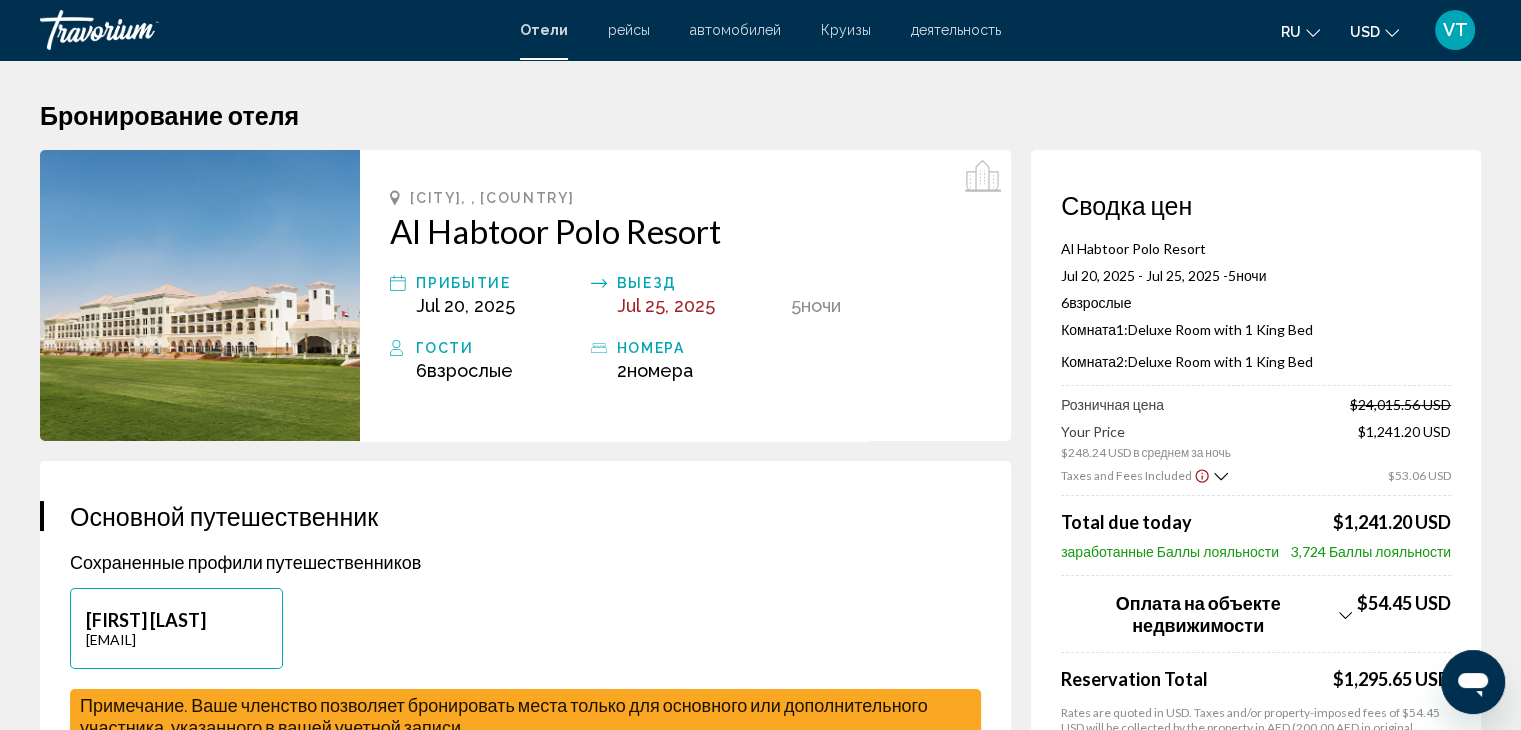 click on "Al Habtoor Polo Resort" at bounding box center (685, 231) 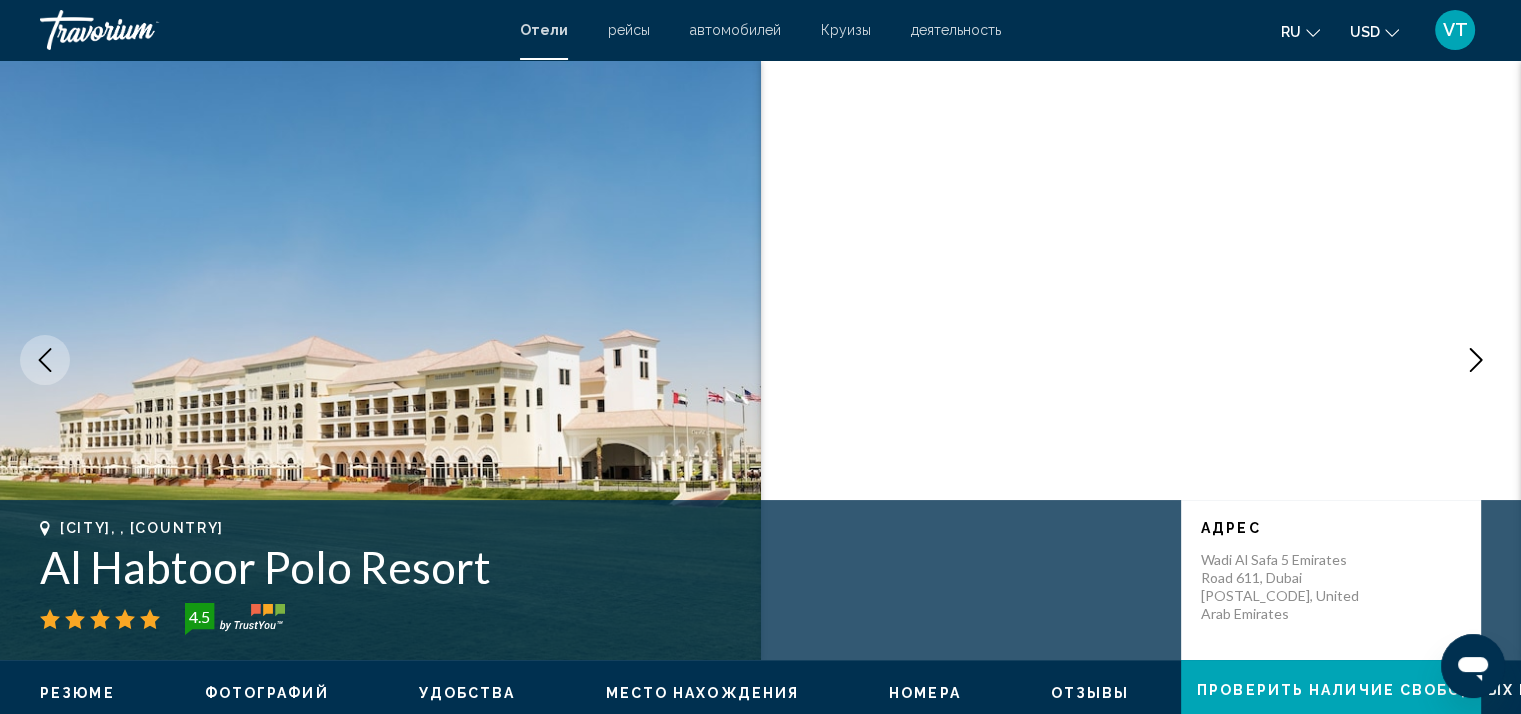 drag, startPoint x: 49, startPoint y: 566, endPoint x: 483, endPoint y: 575, distance: 434.09332 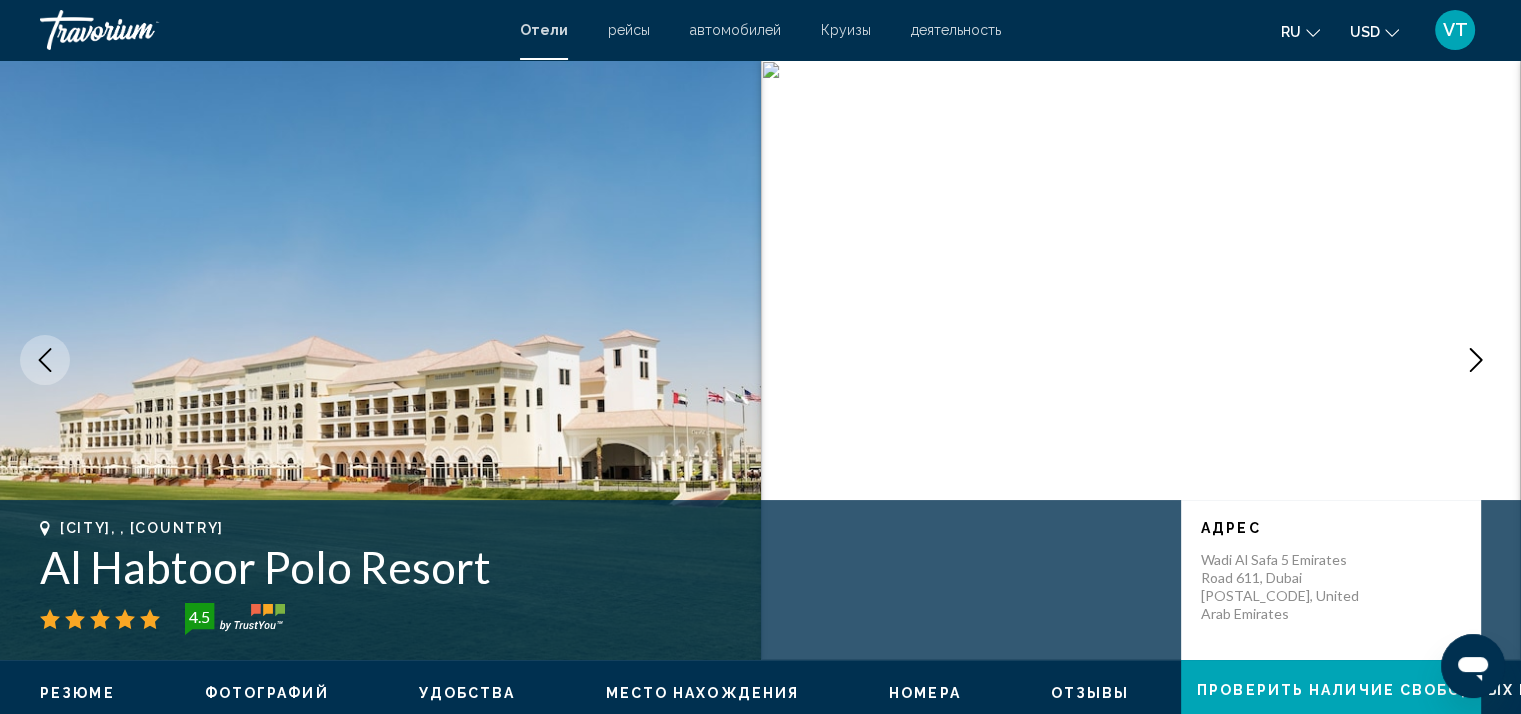 copy on "Al Habtoor Polo Resort" 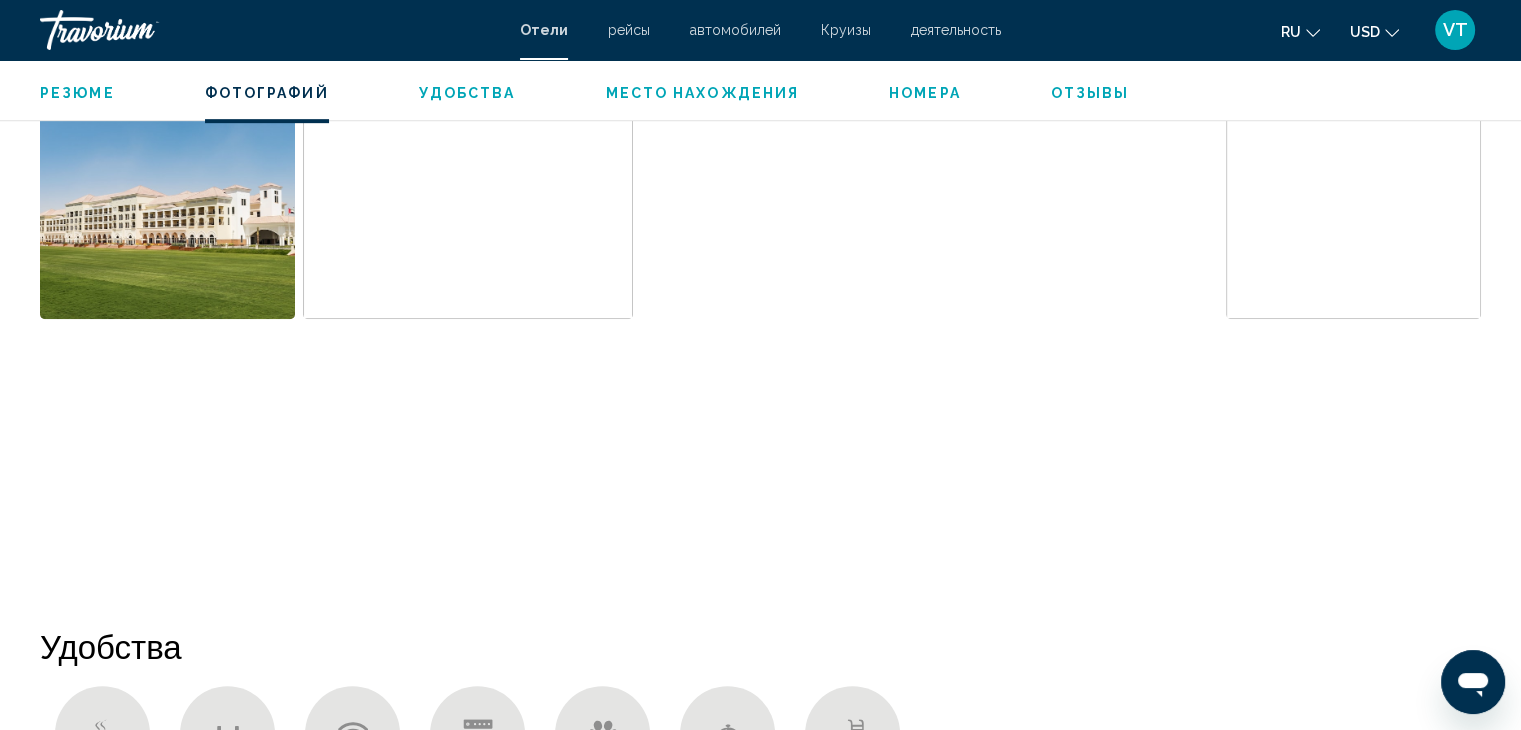 scroll, scrollTop: 900, scrollLeft: 0, axis: vertical 